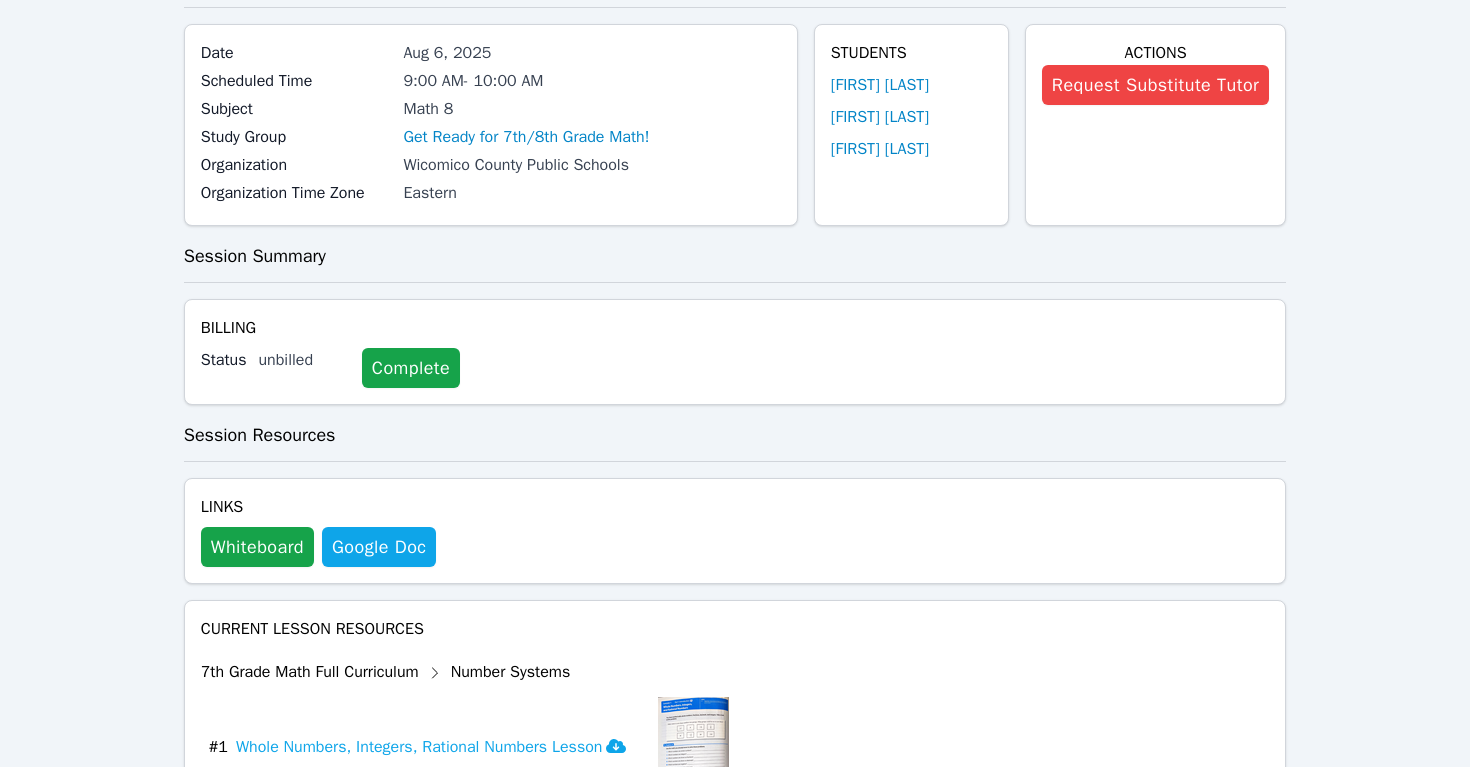 scroll, scrollTop: 0, scrollLeft: 0, axis: both 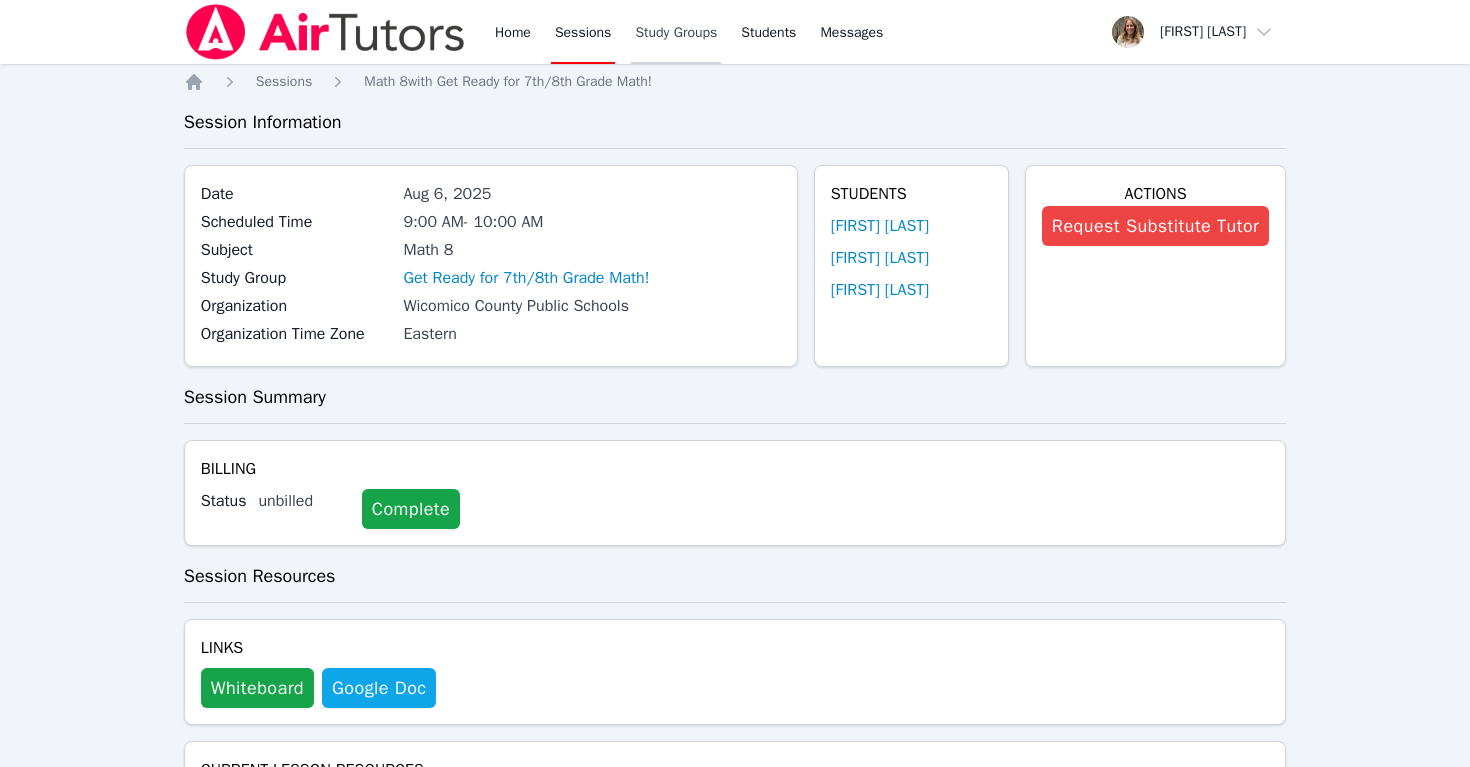 click on "Study Groups" at bounding box center (676, 32) 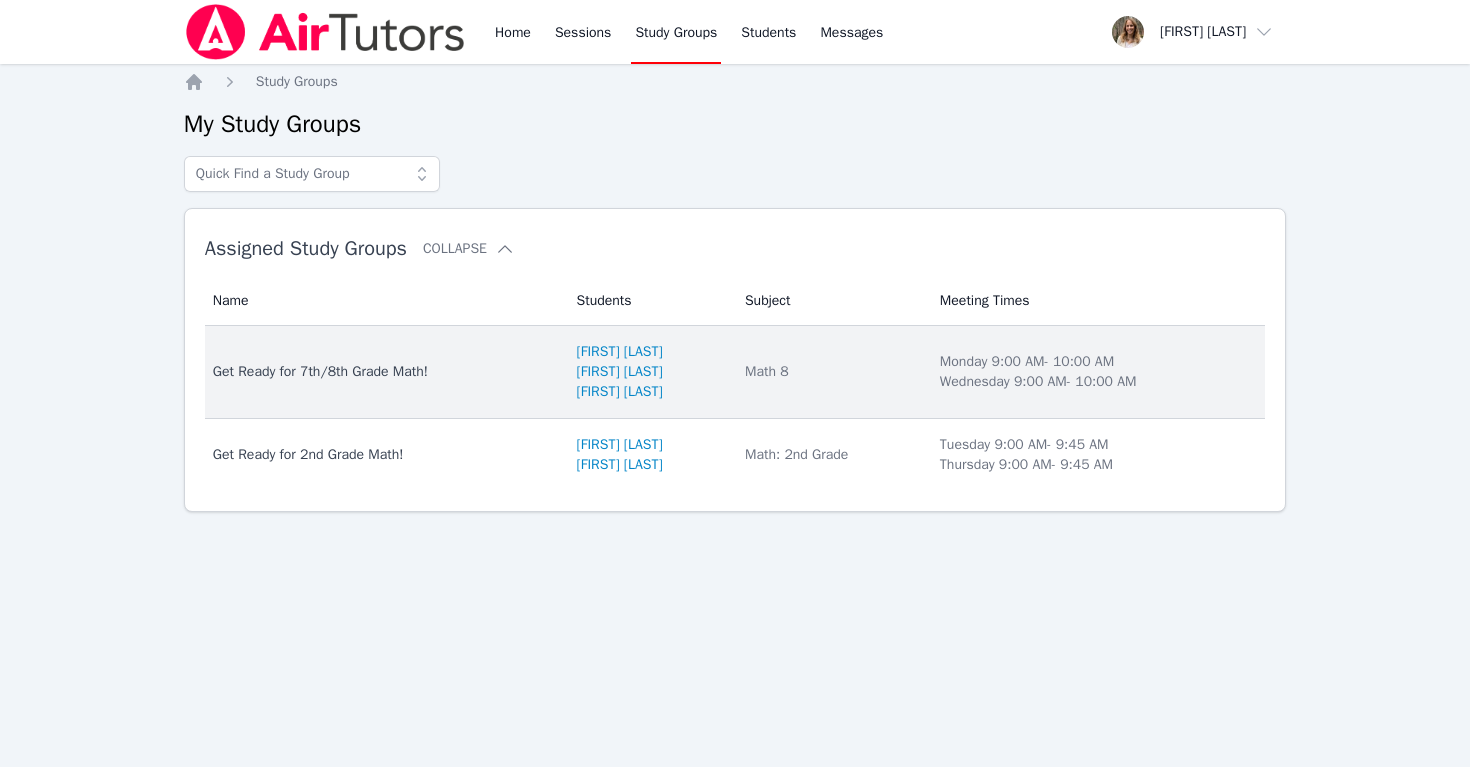 click on "Get Ready for 7th/8th Grade Math!" at bounding box center (383, 372) 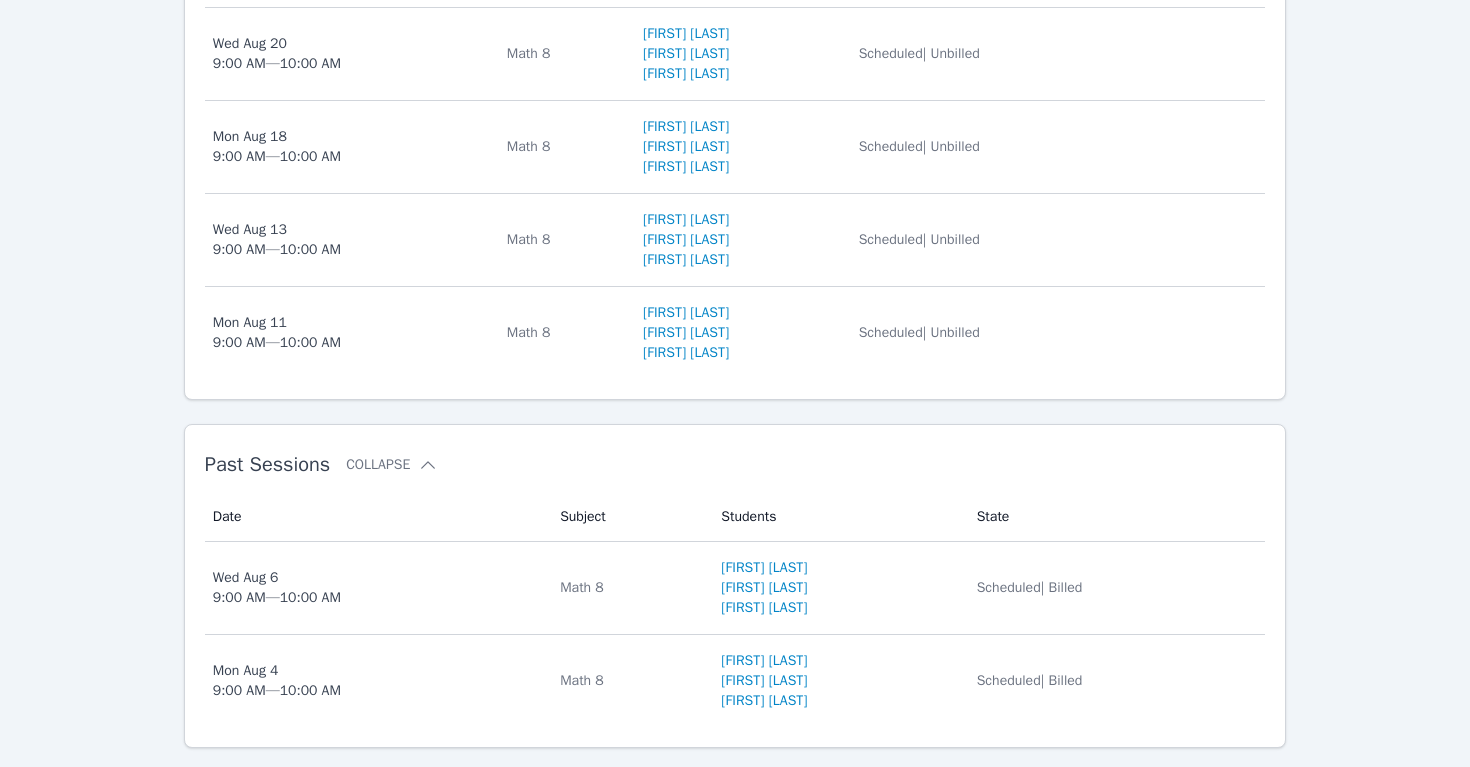 scroll, scrollTop: 885, scrollLeft: 0, axis: vertical 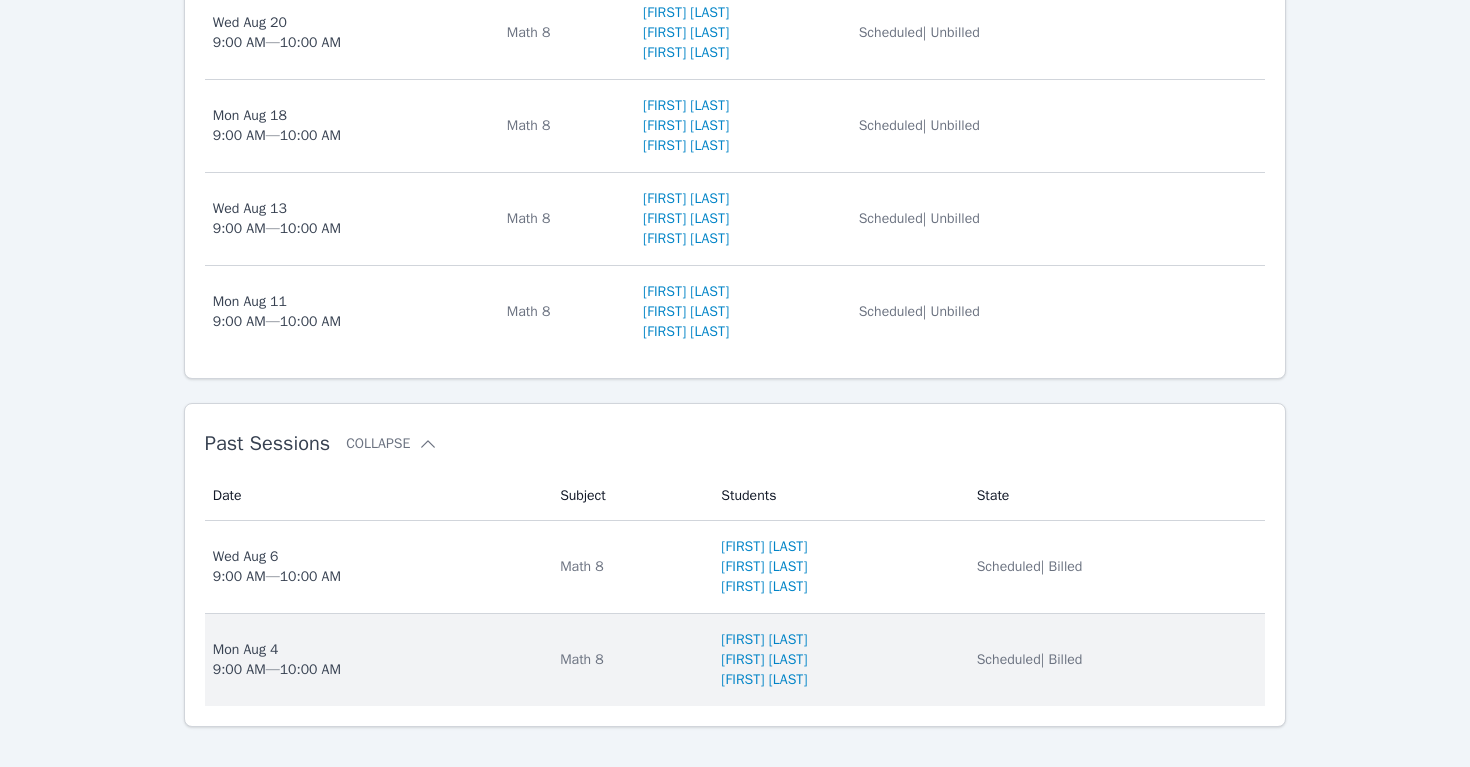 click on "Mon Aug 4 9:00 AM — 10:00 AM" at bounding box center (277, 660) 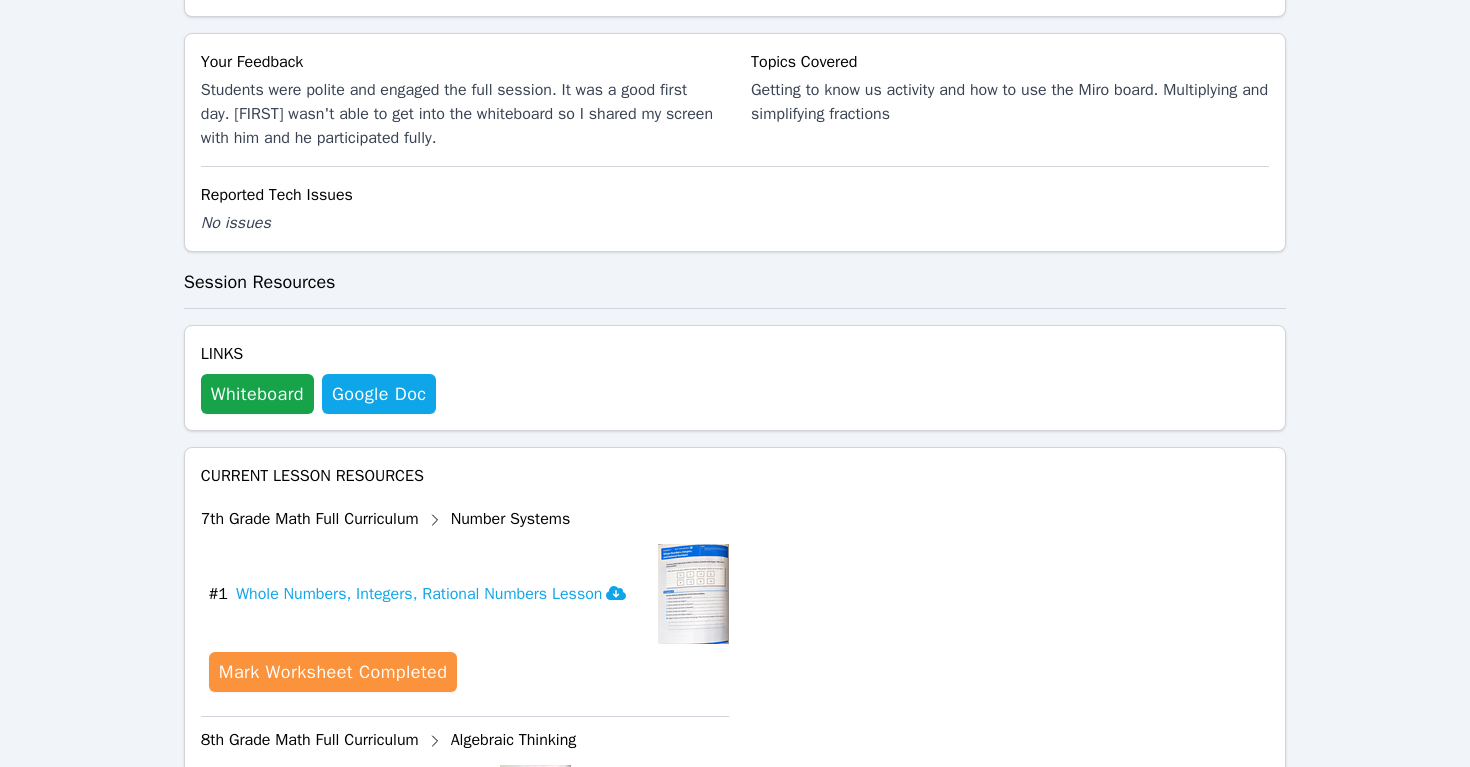 scroll, scrollTop: 781, scrollLeft: 0, axis: vertical 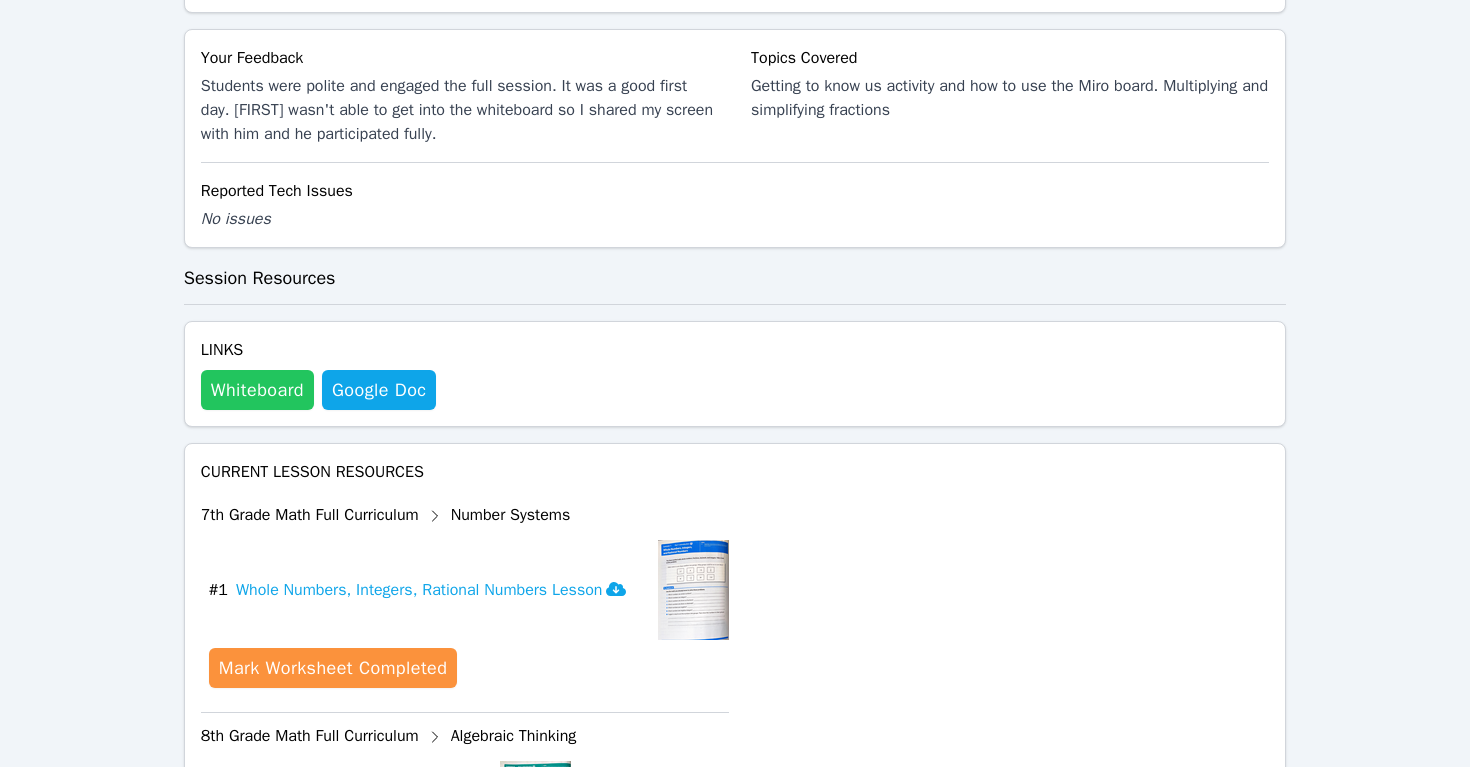 click on "Whiteboard" at bounding box center [257, 390] 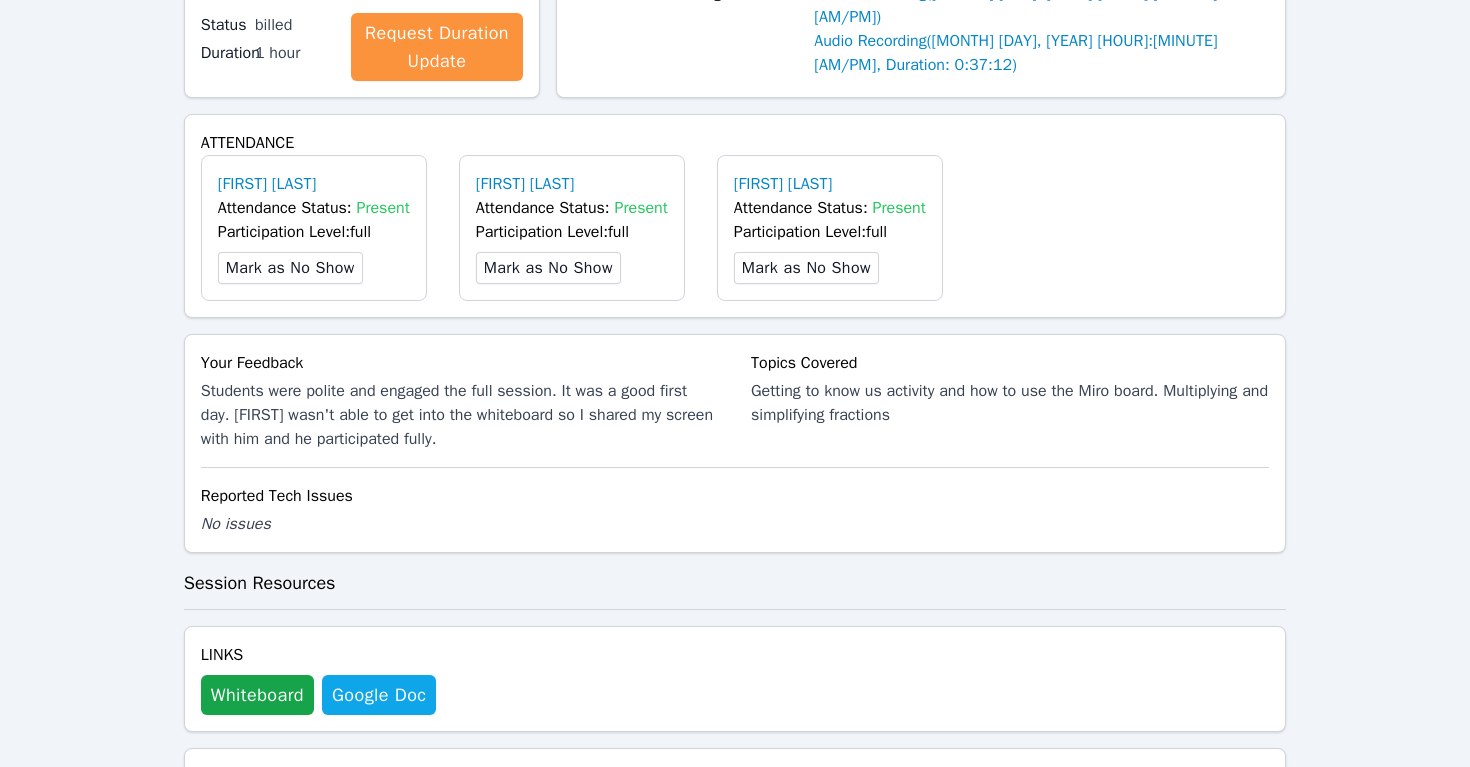 scroll, scrollTop: 0, scrollLeft: 0, axis: both 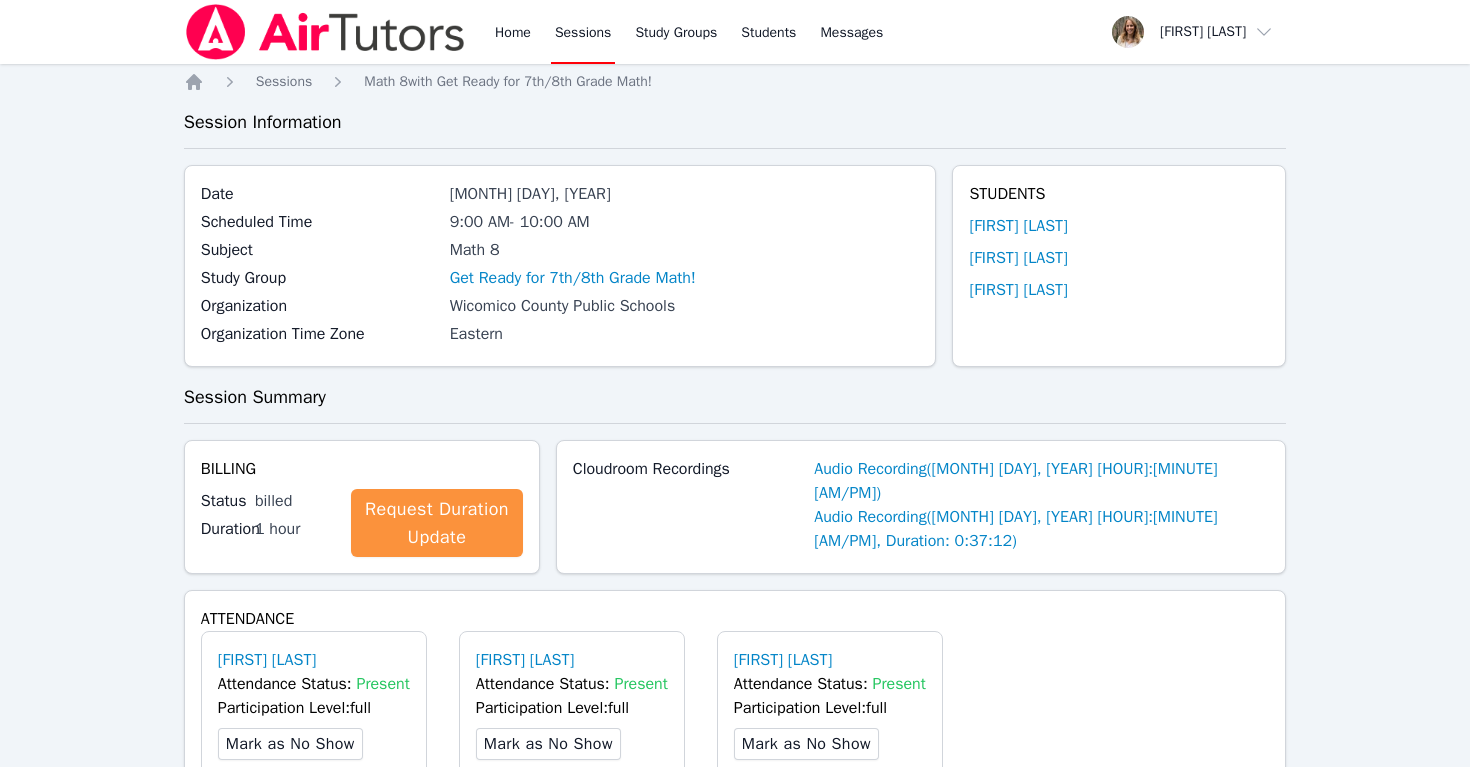 click on "Sessions" at bounding box center (583, 32) 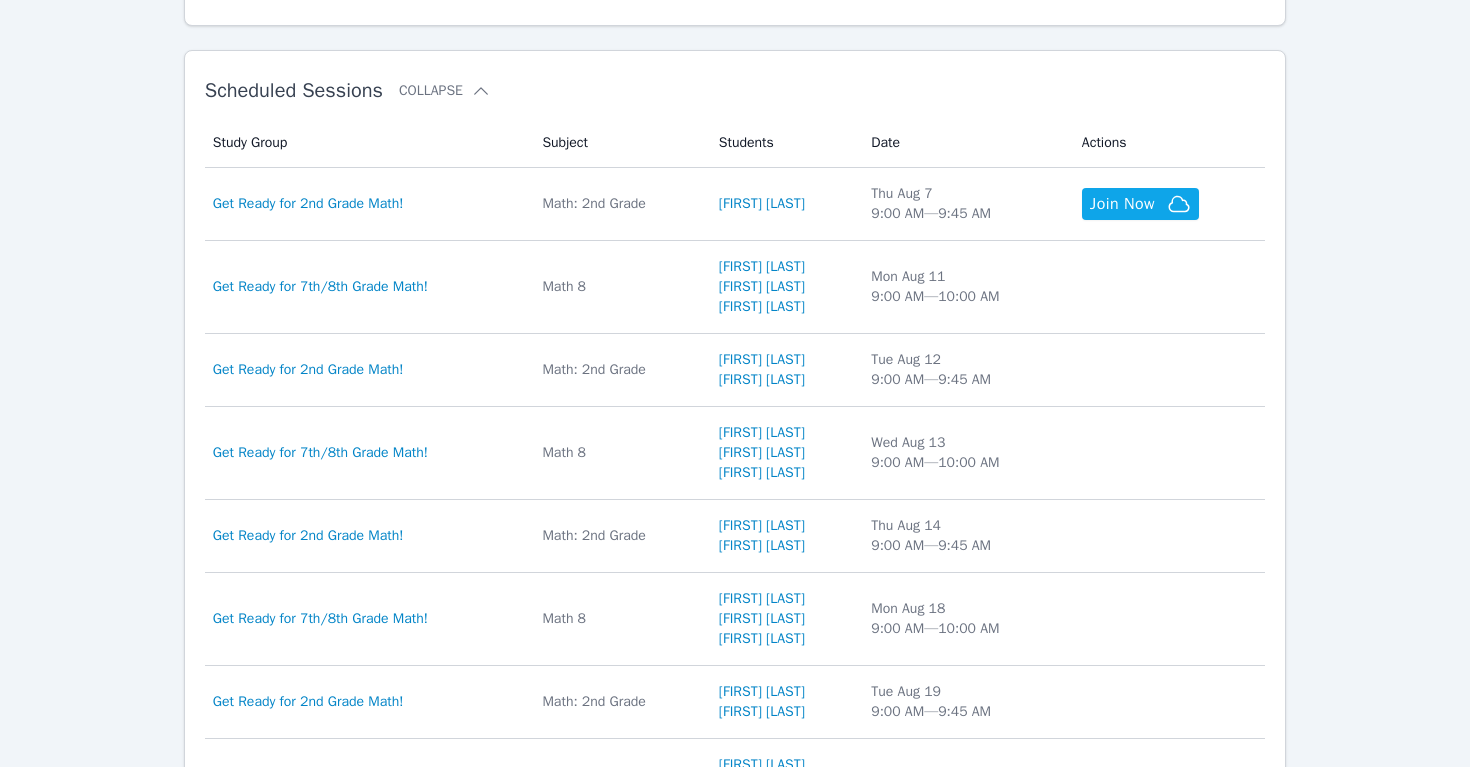 scroll, scrollTop: 563, scrollLeft: 0, axis: vertical 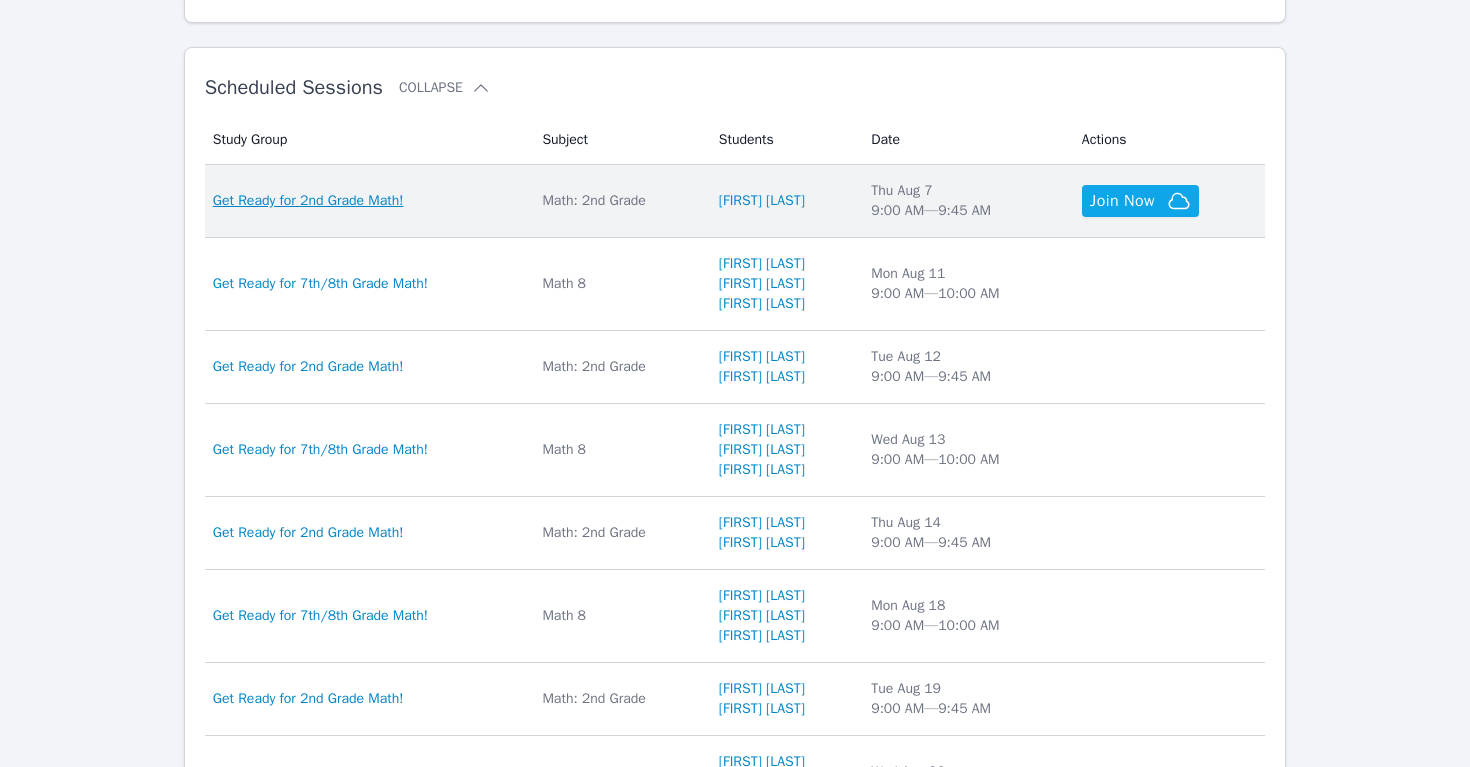 click on "Get Ready for 2nd Grade Math!" at bounding box center [308, 201] 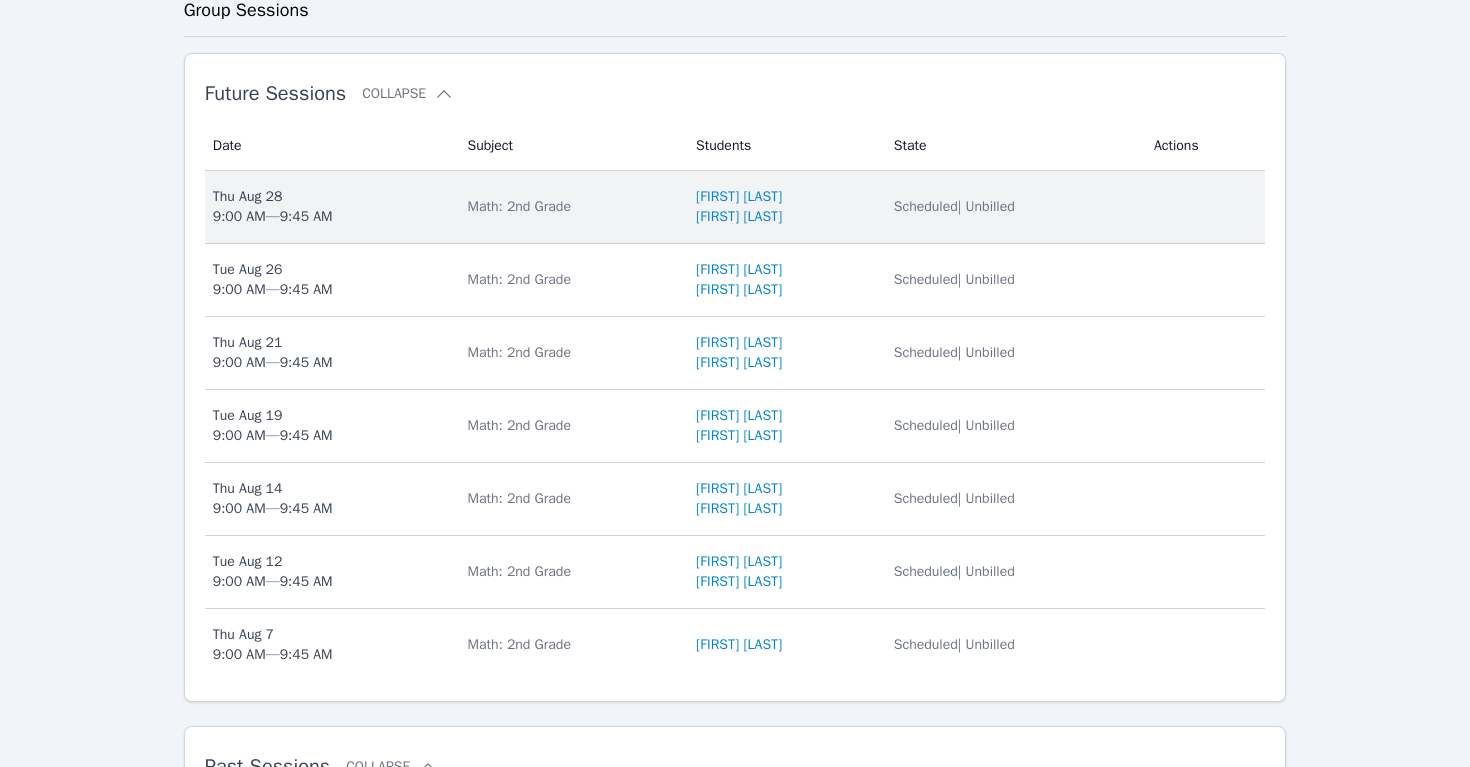 scroll, scrollTop: 519, scrollLeft: 0, axis: vertical 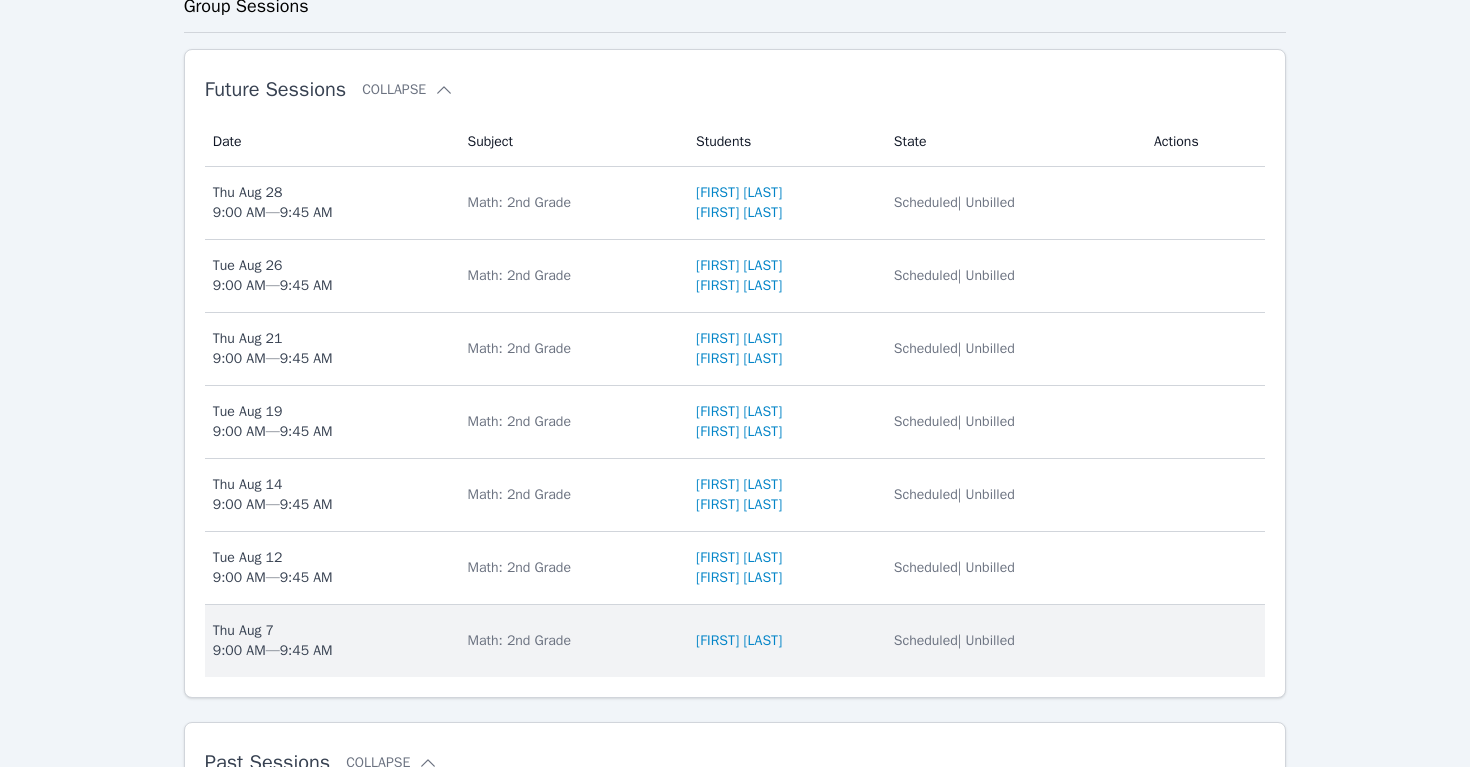 click on "Thu Aug 7 9:00 AM — 9:45 AM" at bounding box center (273, 641) 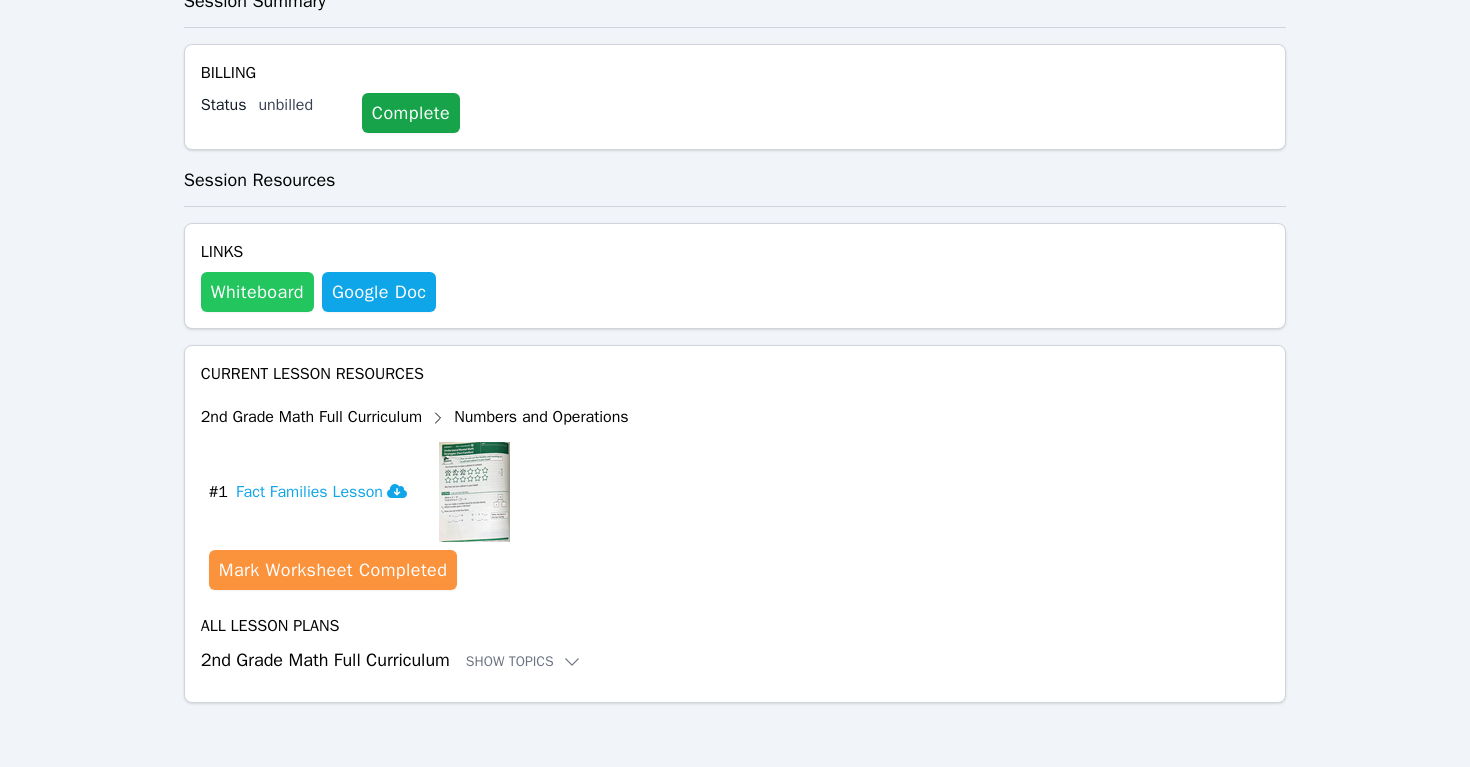 click on "Whiteboard" at bounding box center [257, 292] 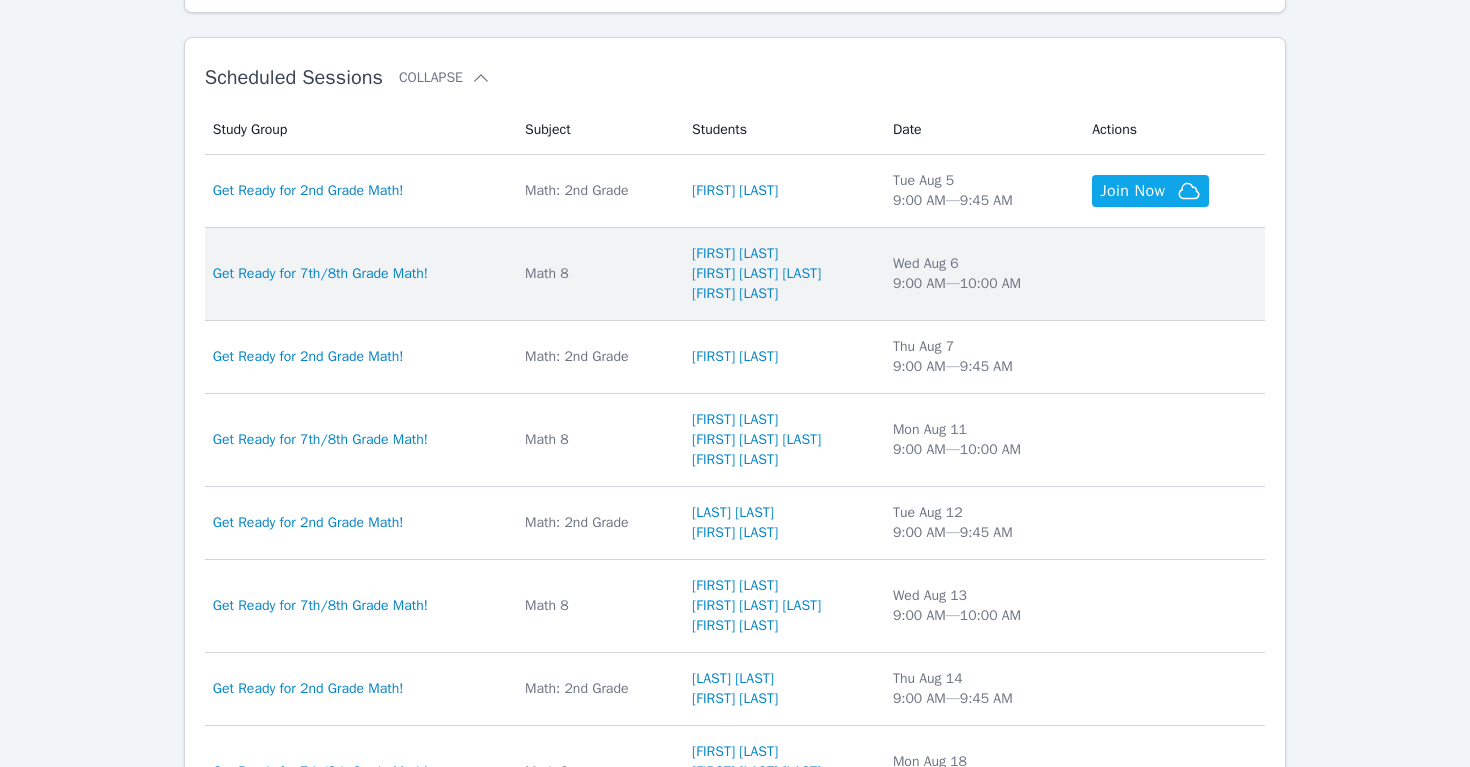 scroll, scrollTop: 545, scrollLeft: 0, axis: vertical 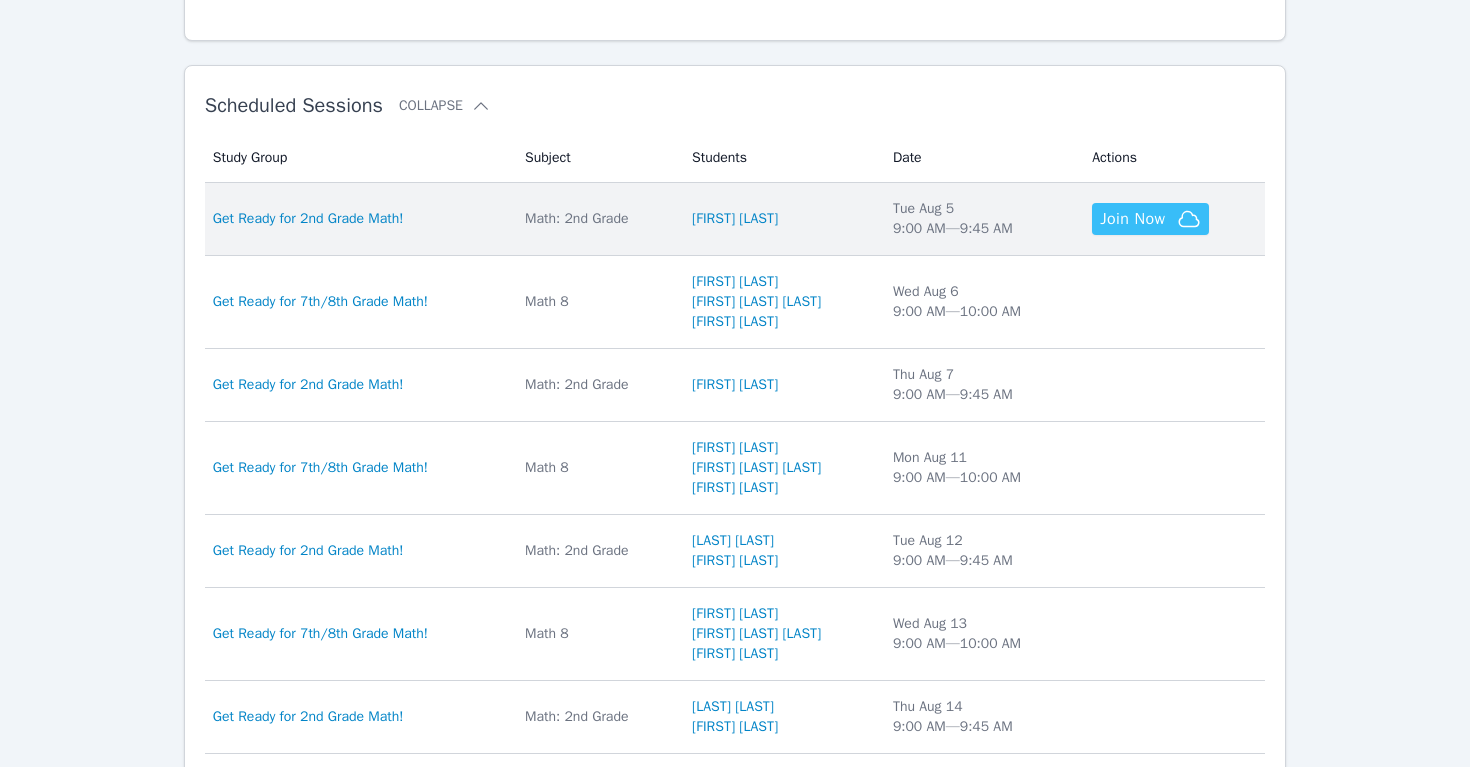 click on "Join Now" at bounding box center (1132, 219) 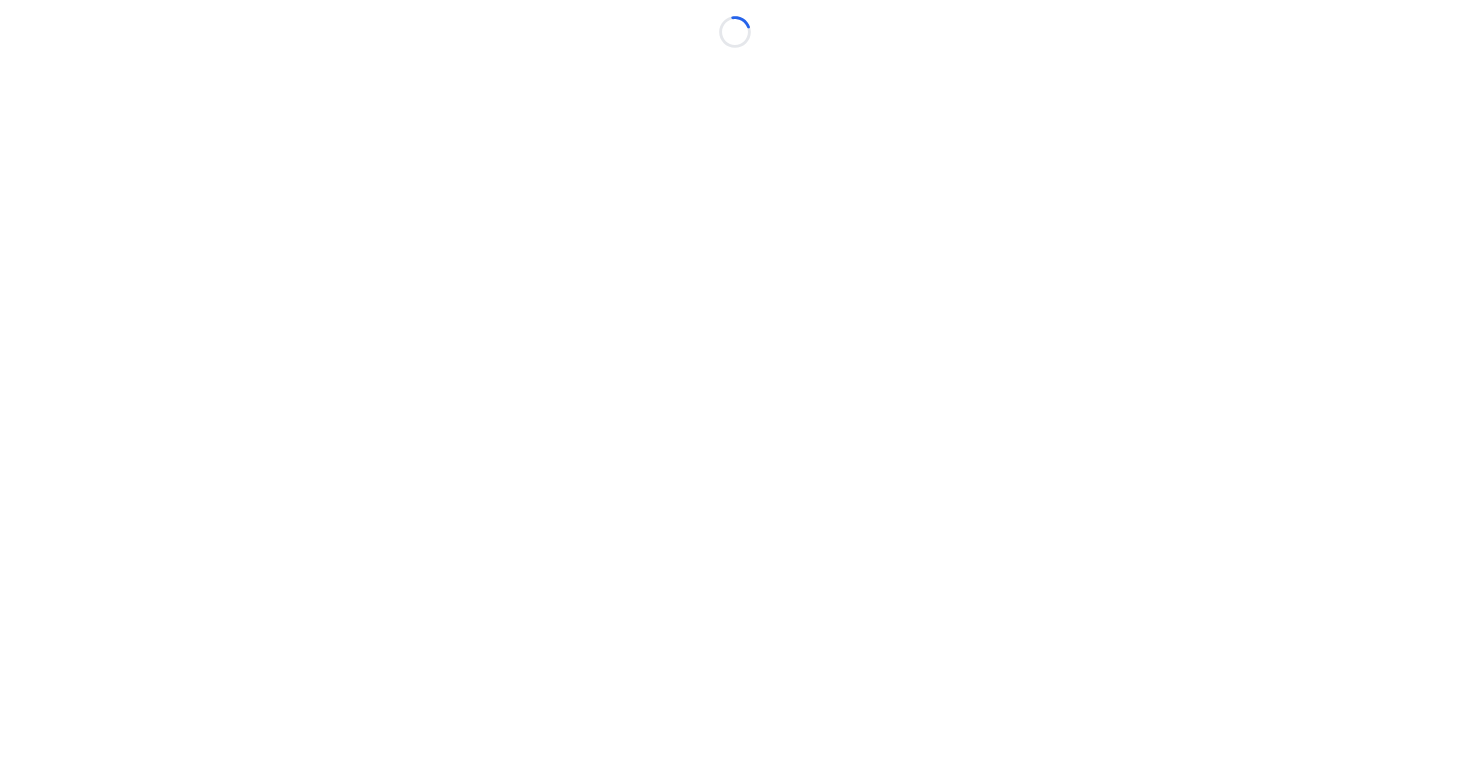 scroll, scrollTop: 0, scrollLeft: 0, axis: both 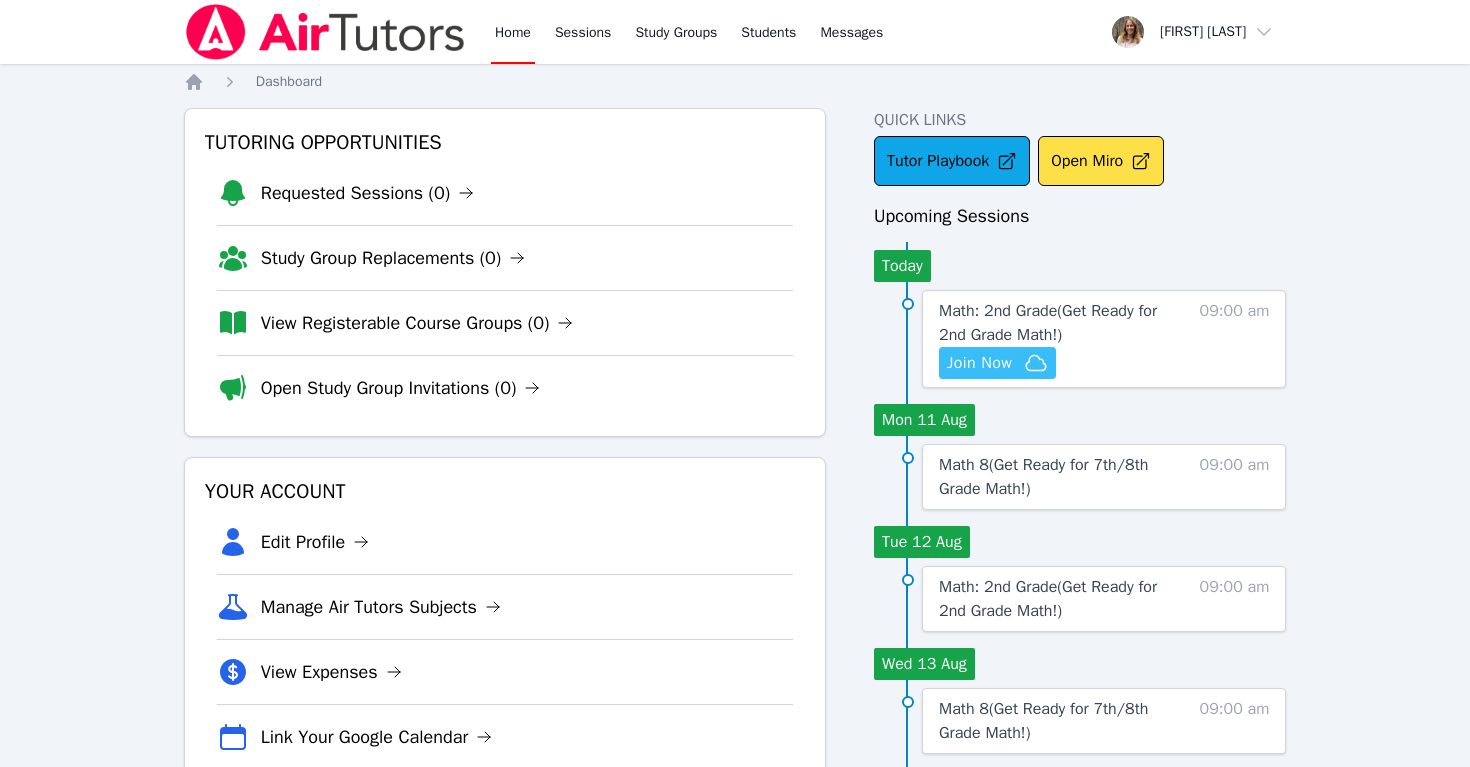 click on "Join Now" at bounding box center (979, 363) 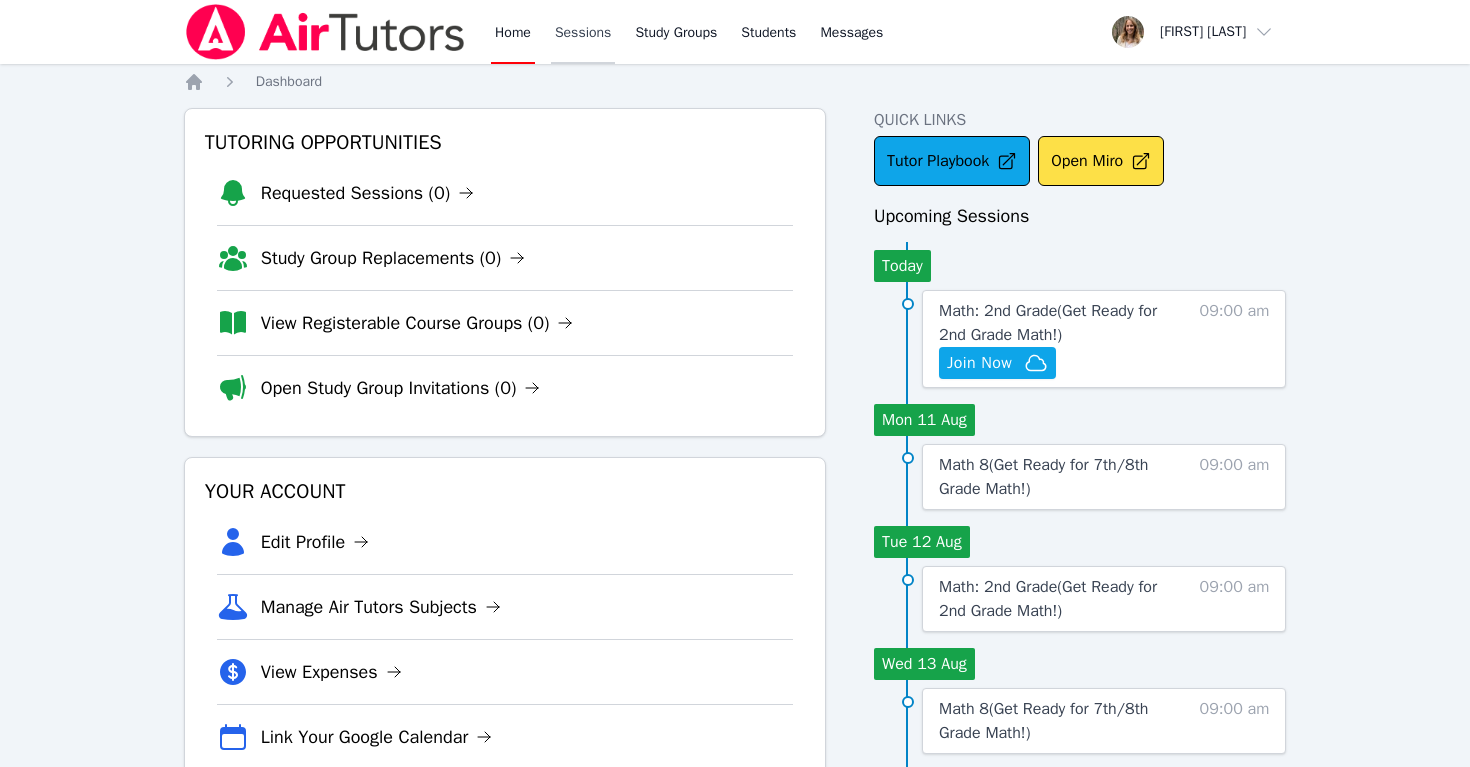 click on "Sessions" at bounding box center [583, 32] 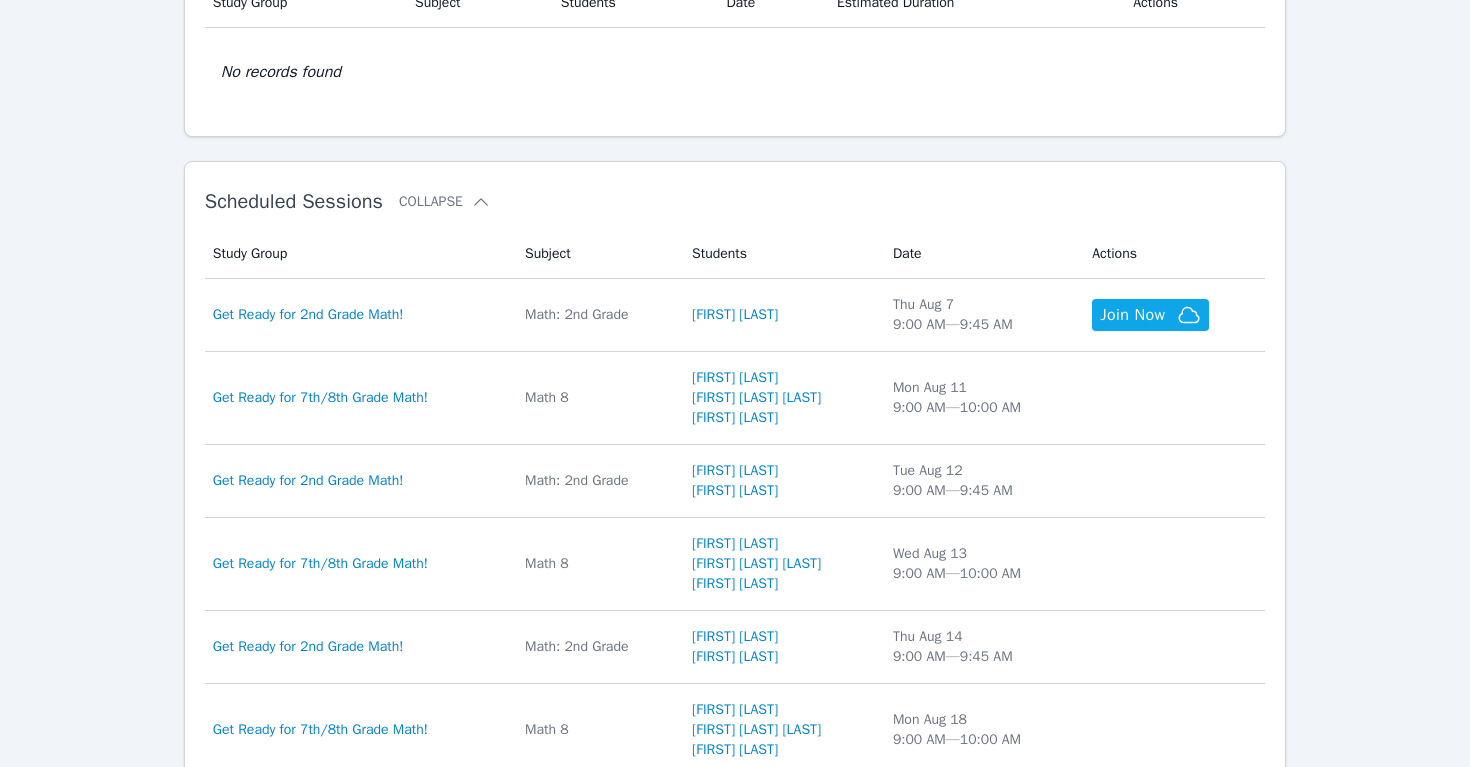 scroll, scrollTop: 506, scrollLeft: 0, axis: vertical 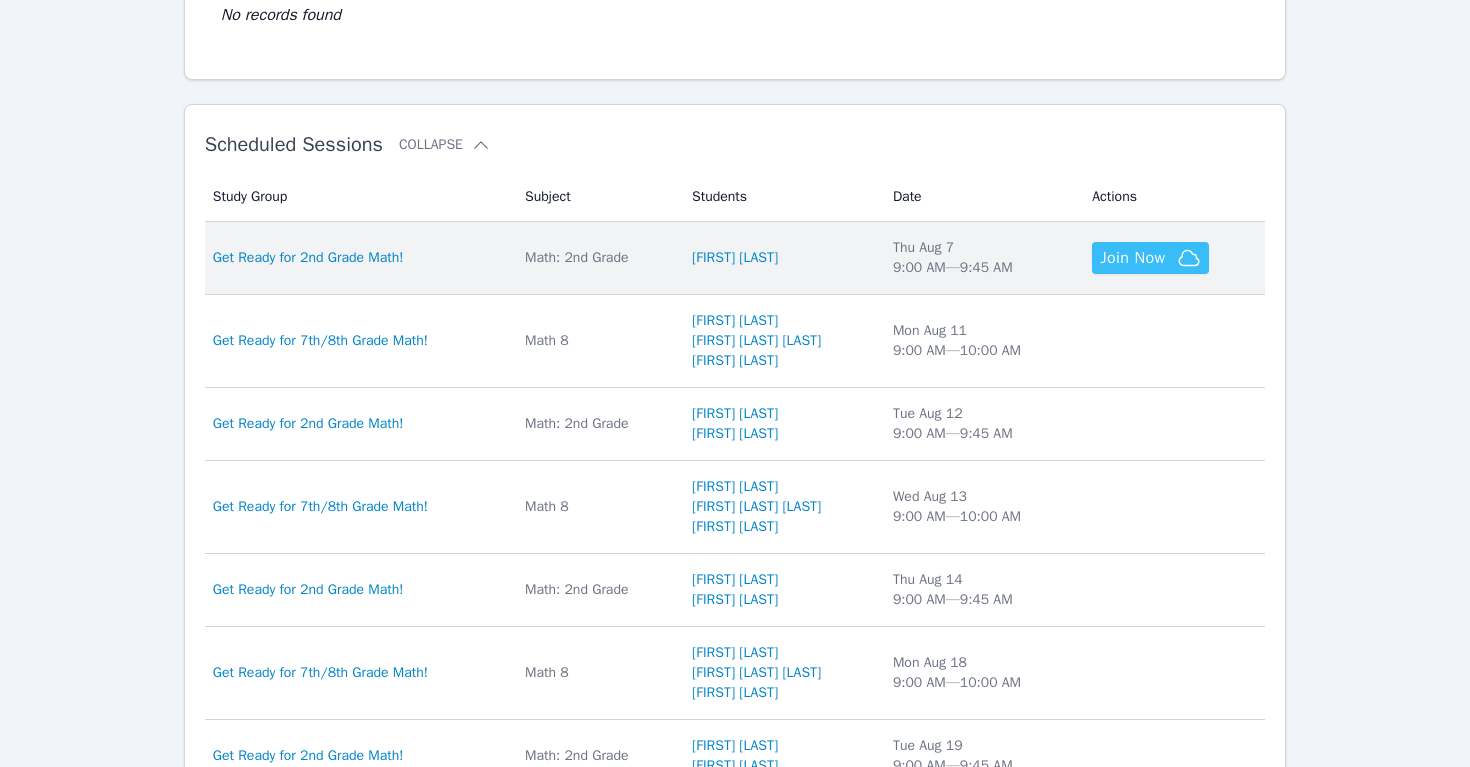 click on "Join Now" at bounding box center (1132, 258) 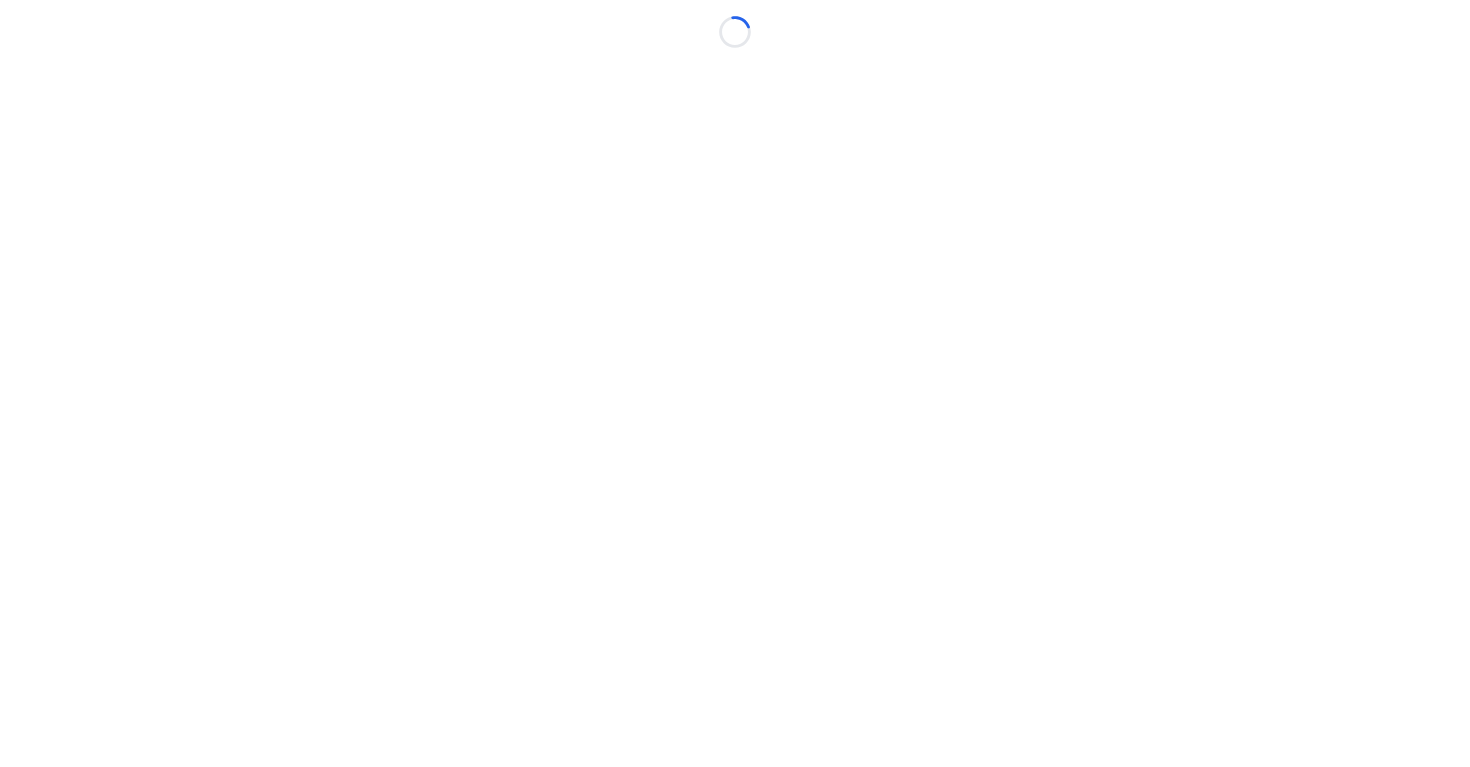 scroll, scrollTop: 0, scrollLeft: 0, axis: both 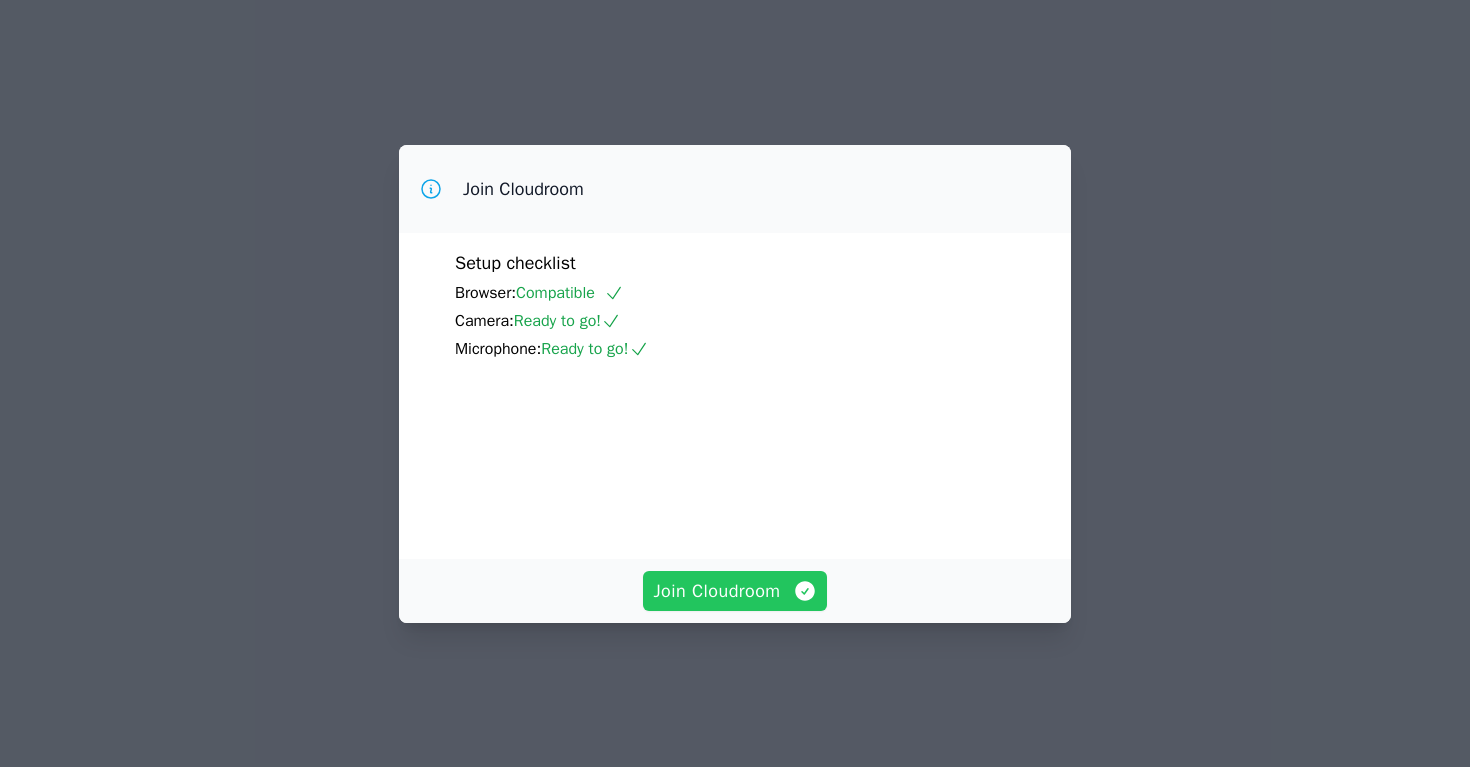 click on "Join Cloudroom" at bounding box center [734, 591] 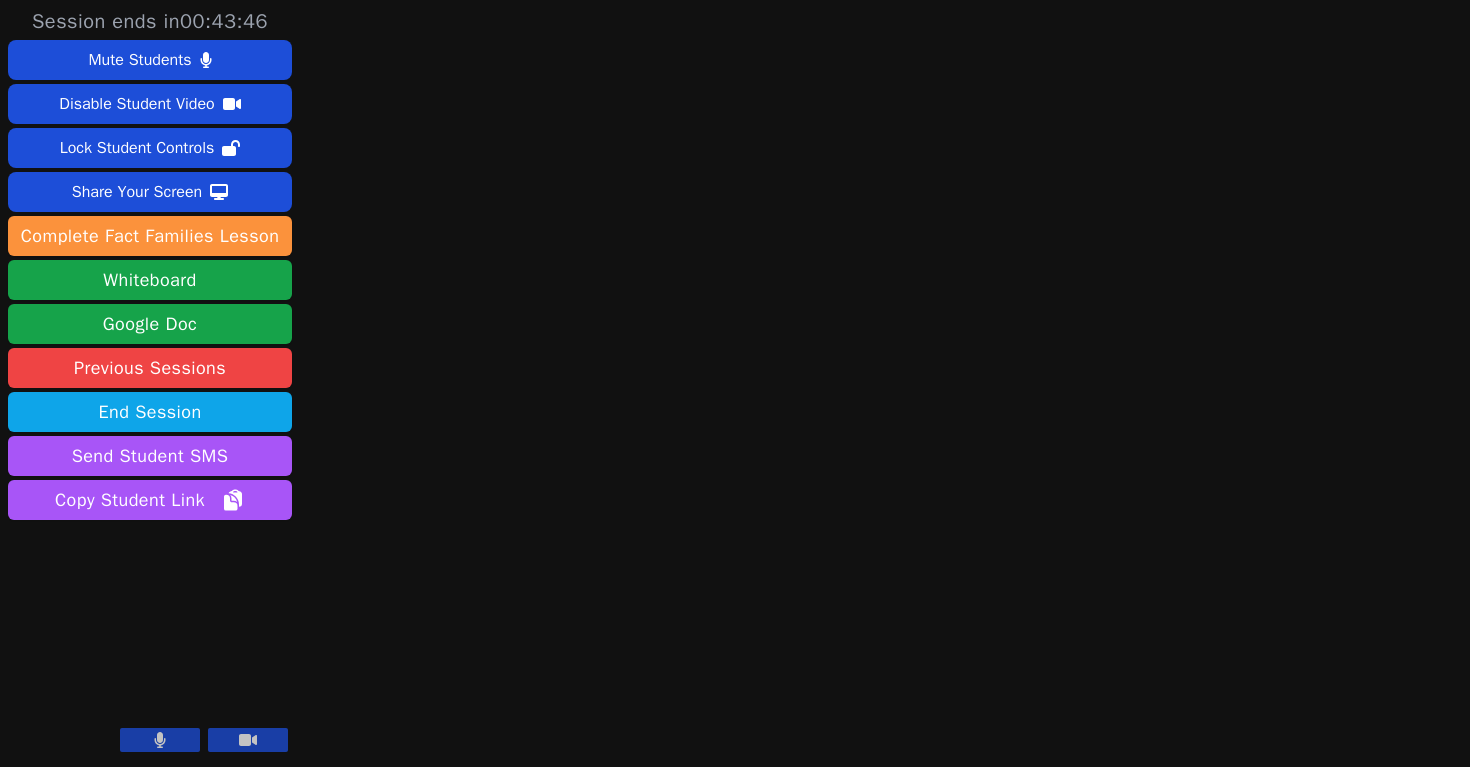 click on "Session ends in  00:43:46 Mute Students Disable Student Video Lock Student Controls Share Your Screen download Complete Fact Families Lesson Whiteboard Google Doc Previous Sessions End Session Send Student SMS Copy Student Link [FIRST] [LAST]" at bounding box center (735, 383) 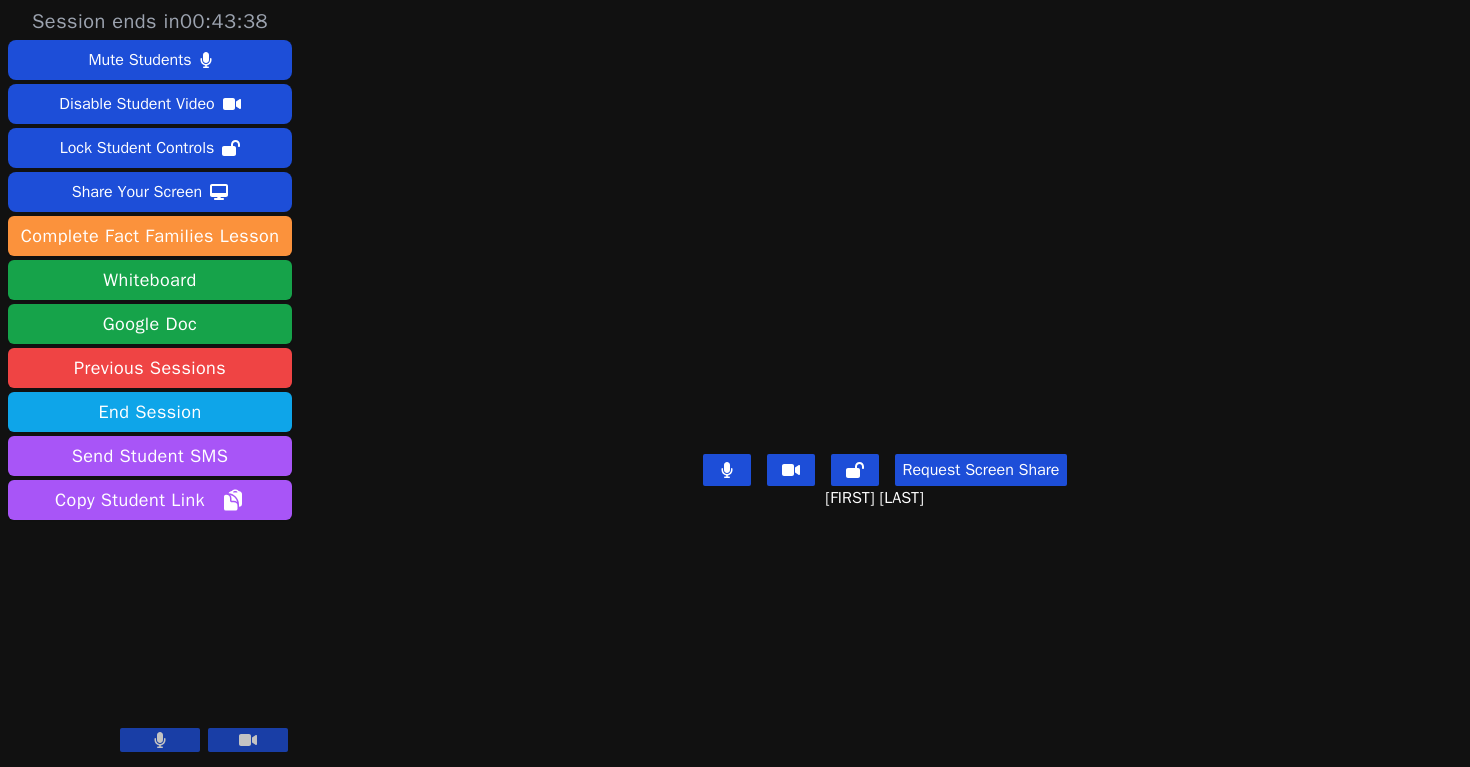 click on "Aaric Tingle   Request Screen Share Aaric Tingle" at bounding box center (884, 383) 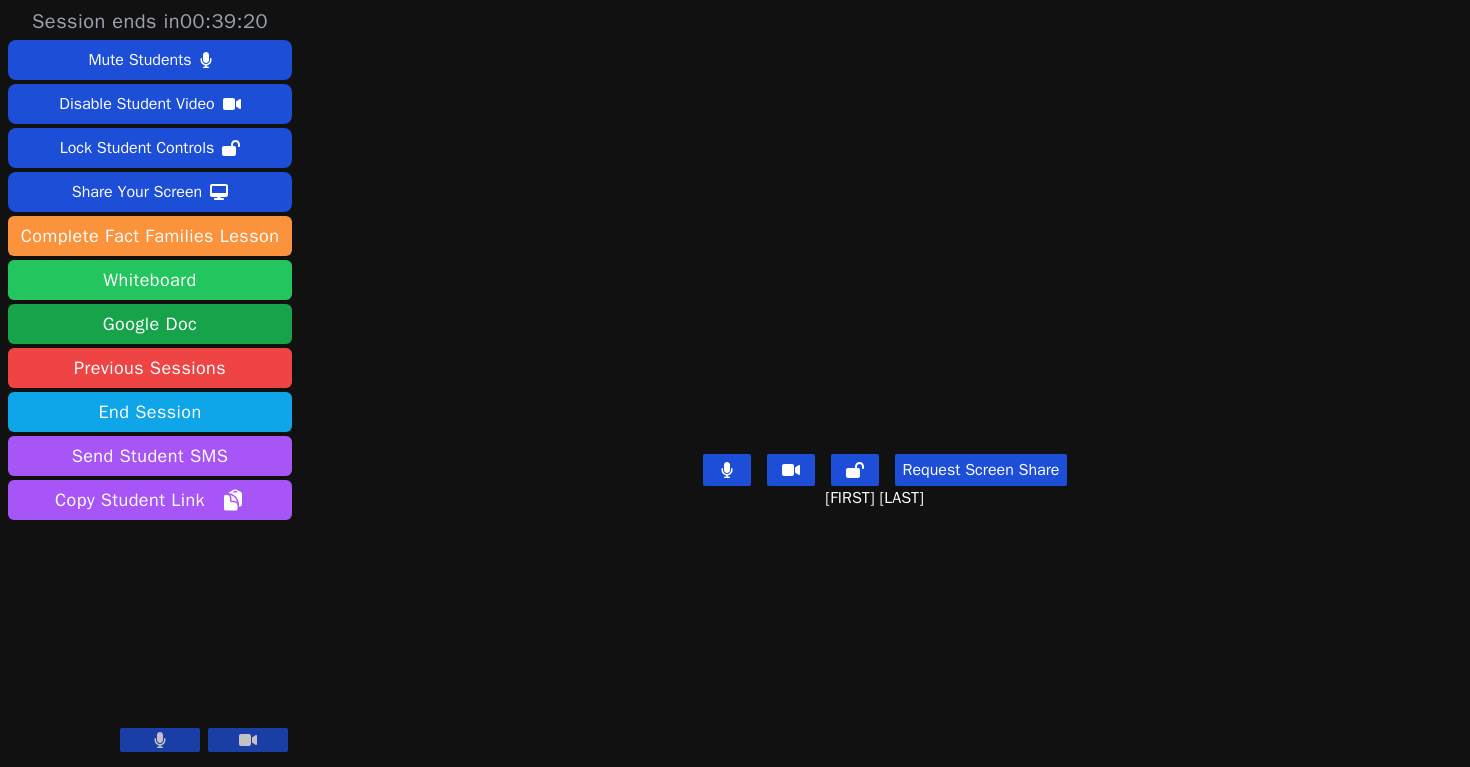 click on "Whiteboard" at bounding box center [150, 280] 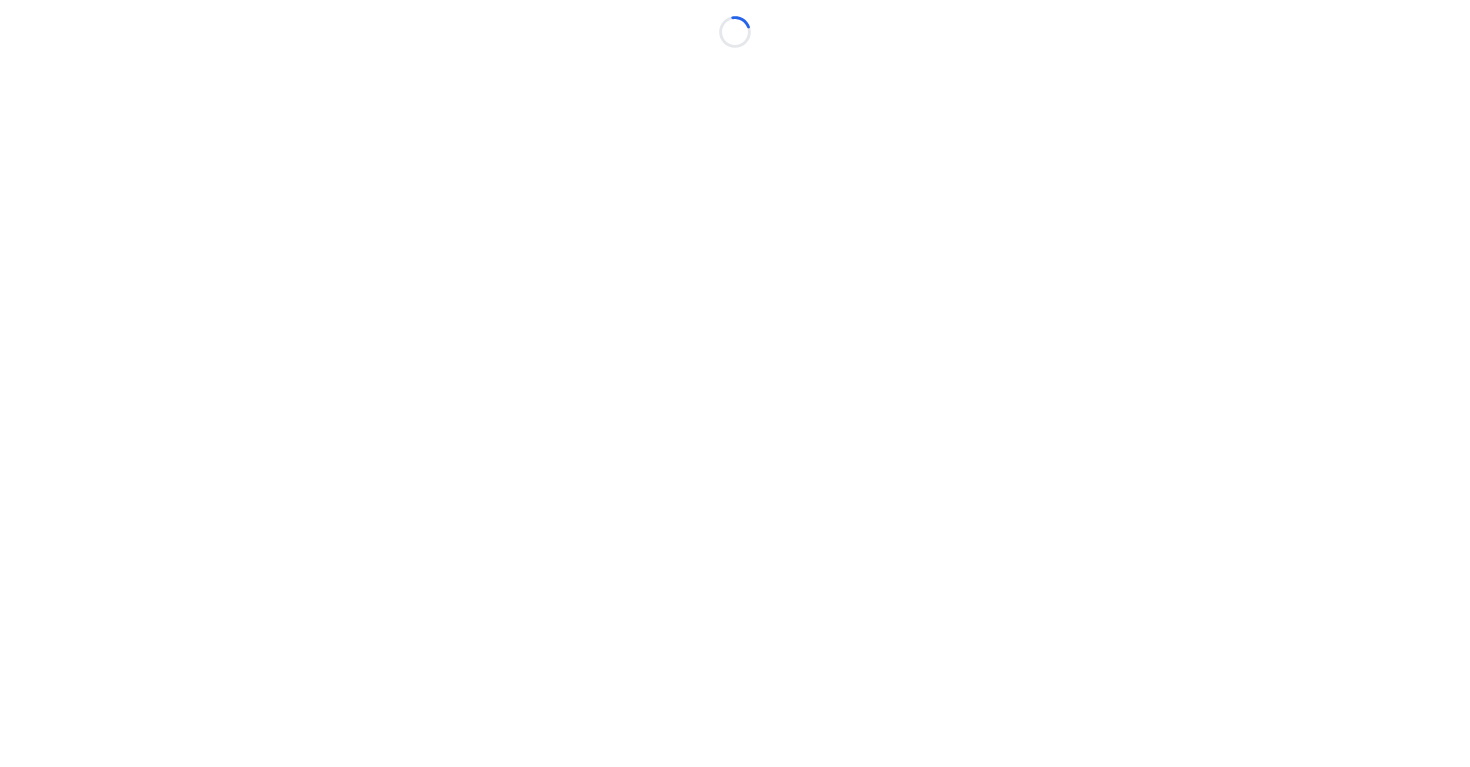 scroll, scrollTop: 0, scrollLeft: 0, axis: both 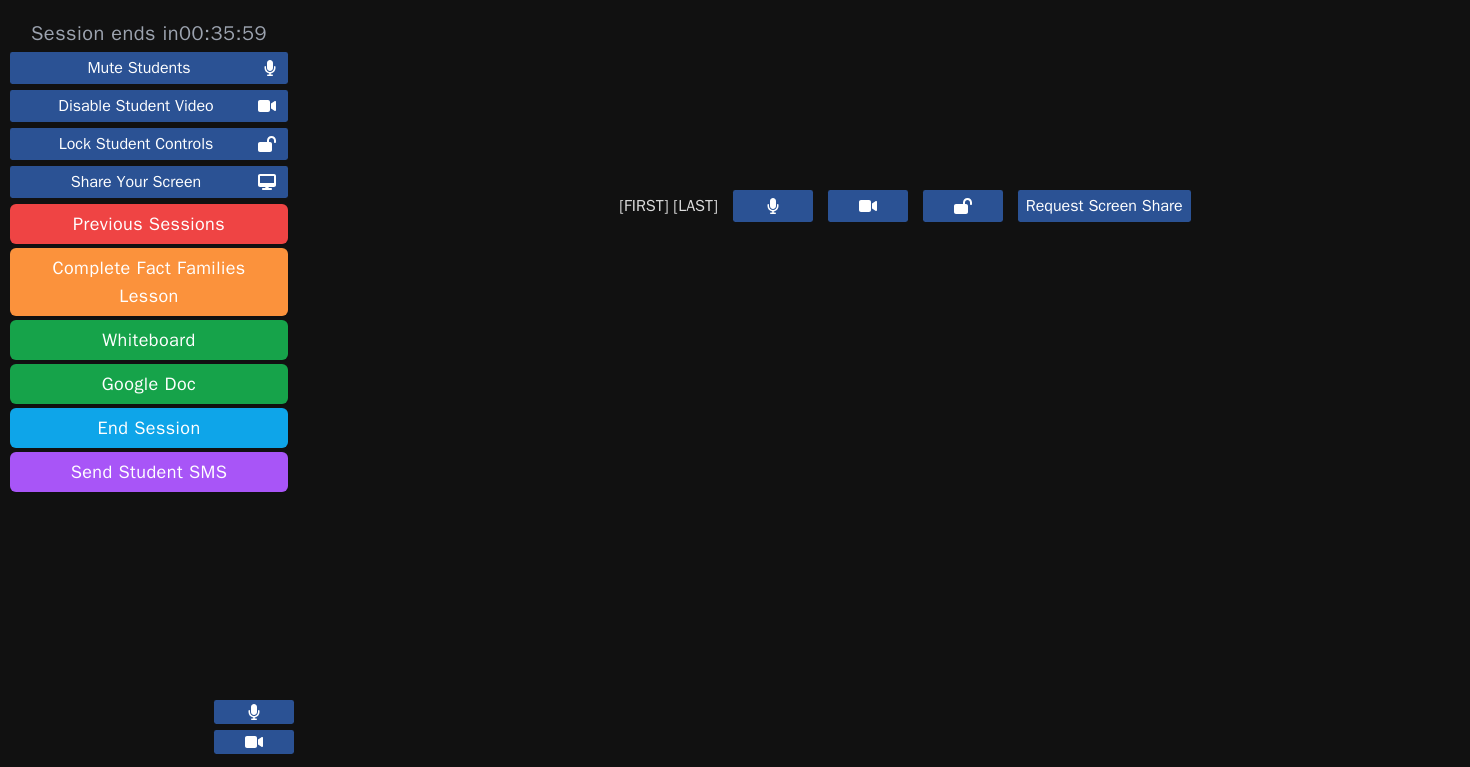 click 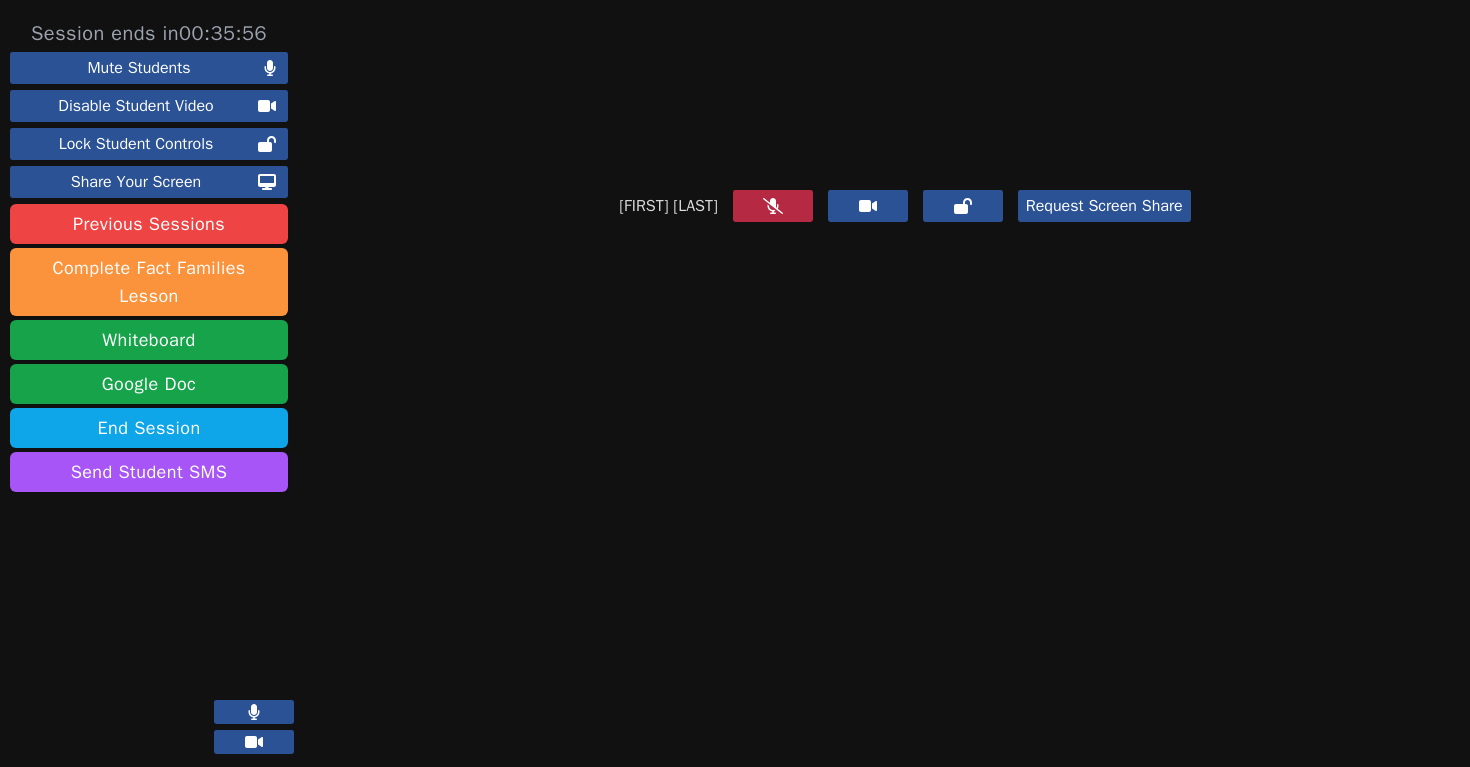 click 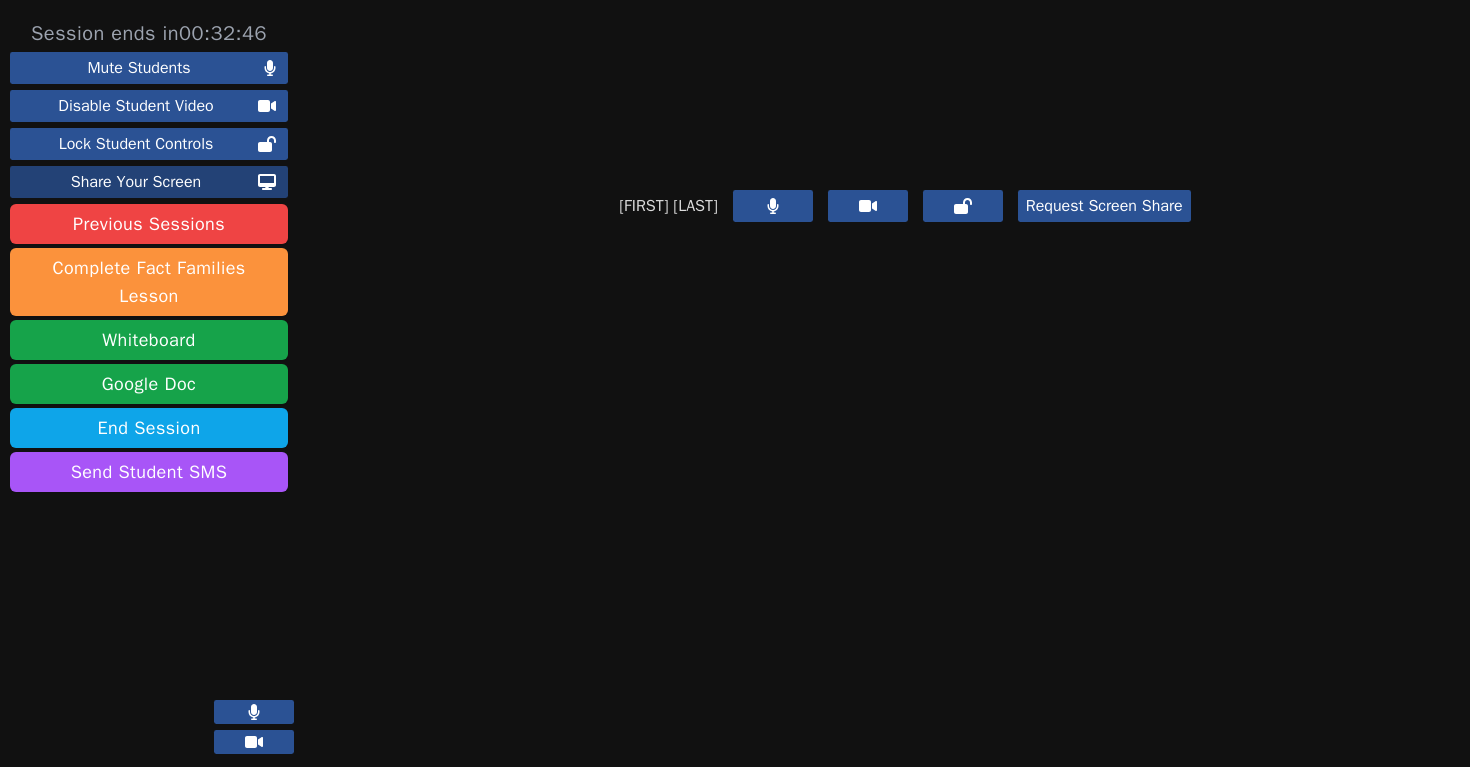 click on "Share Your Screen" at bounding box center [136, 182] 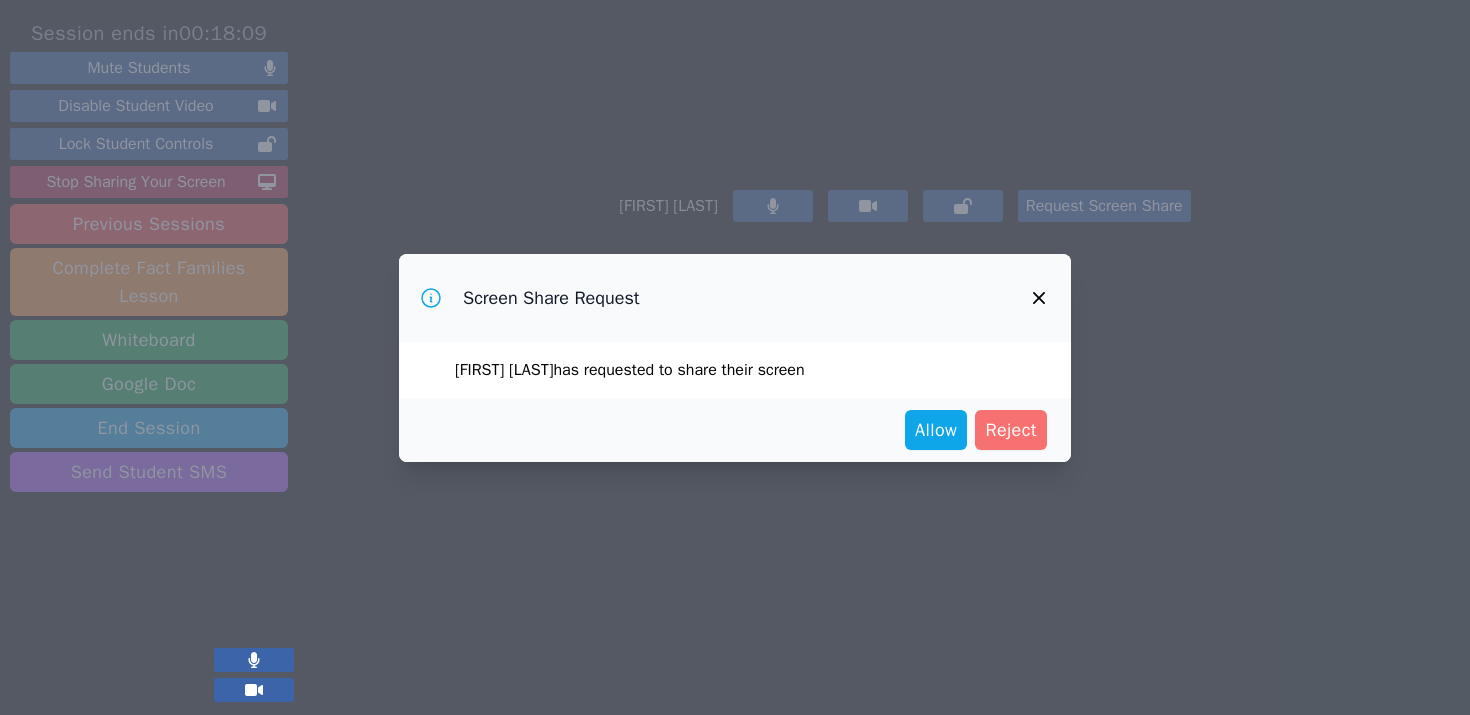 click on "Reject" at bounding box center [1011, 430] 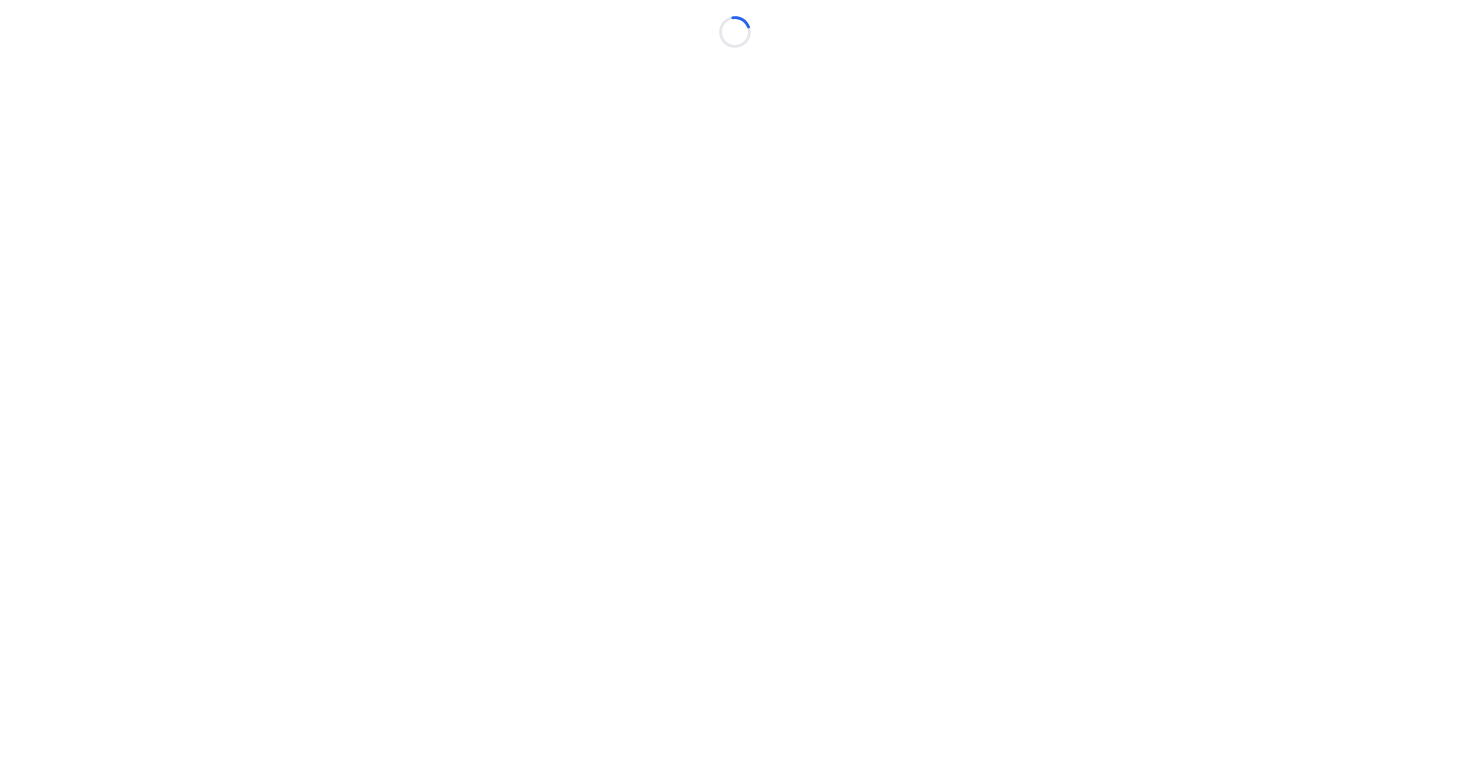 scroll, scrollTop: 0, scrollLeft: 0, axis: both 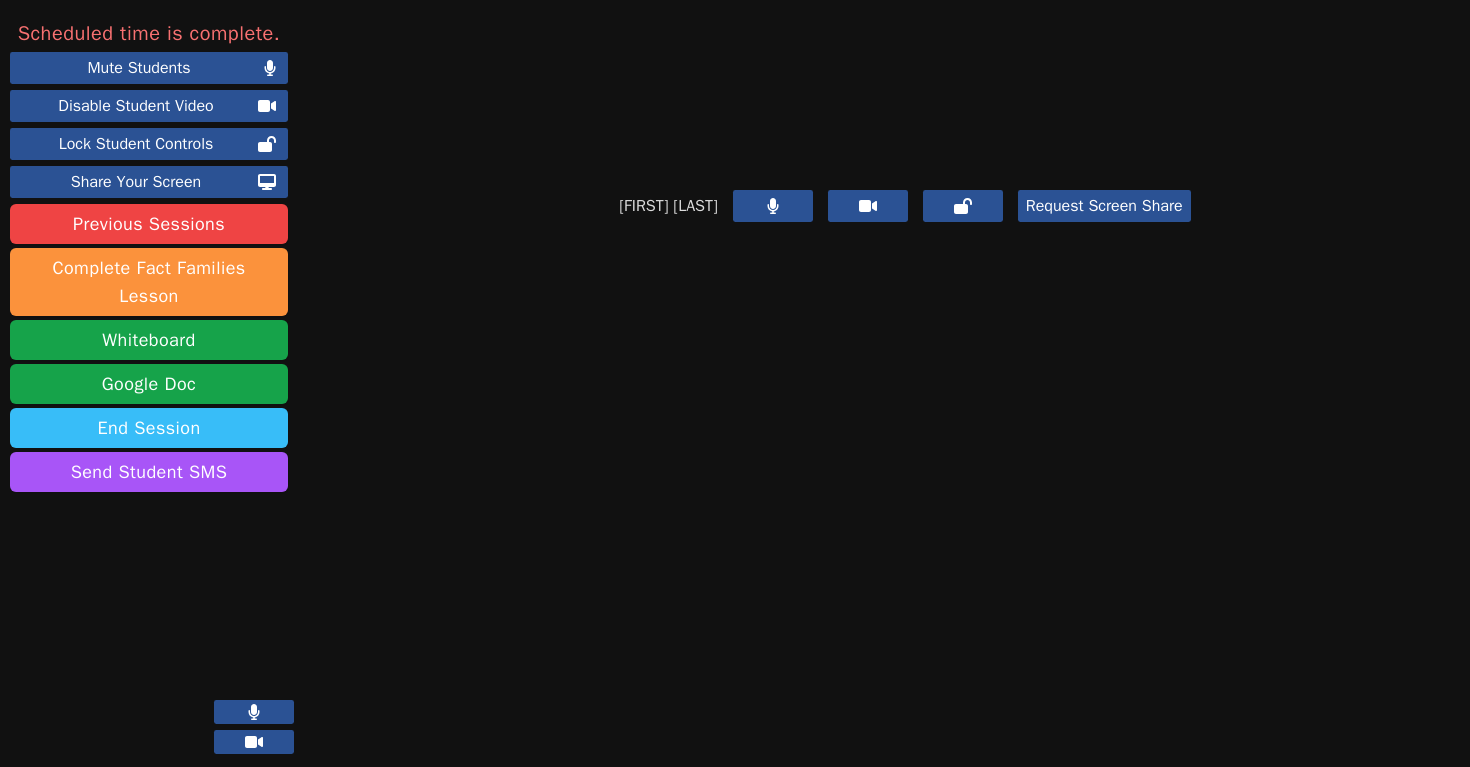 click on "End Session" at bounding box center (149, 428) 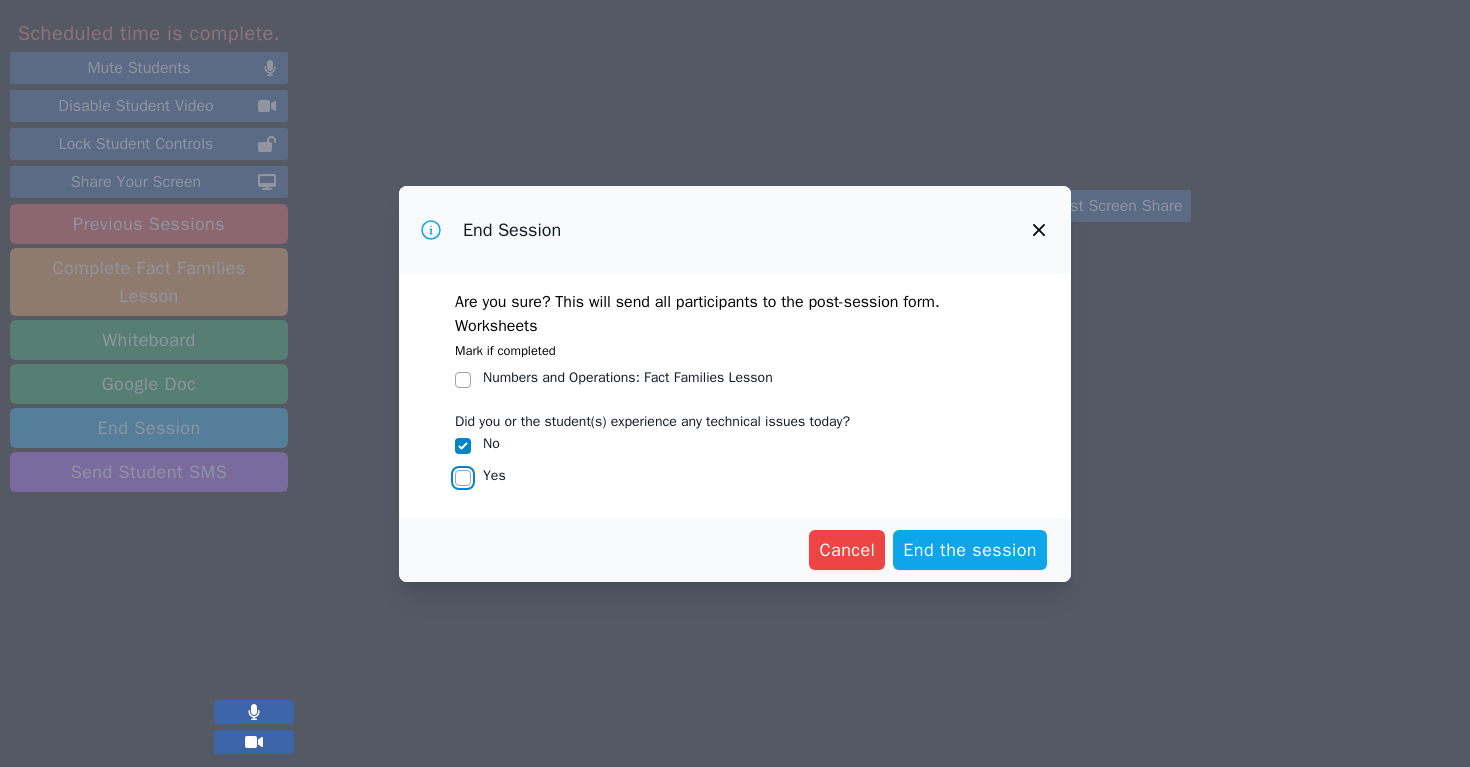 click on "Yes" at bounding box center [463, 478] 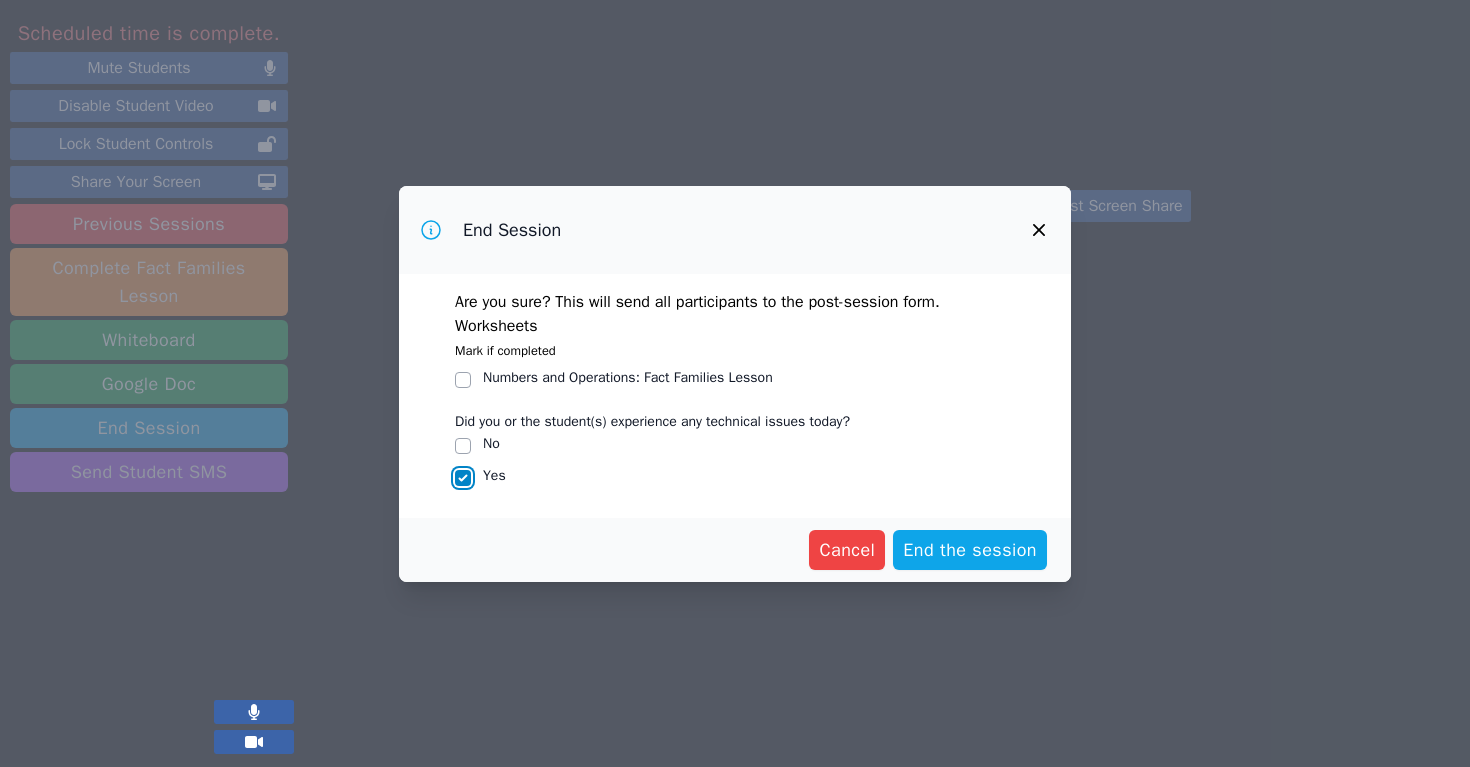 checkbox on "true" 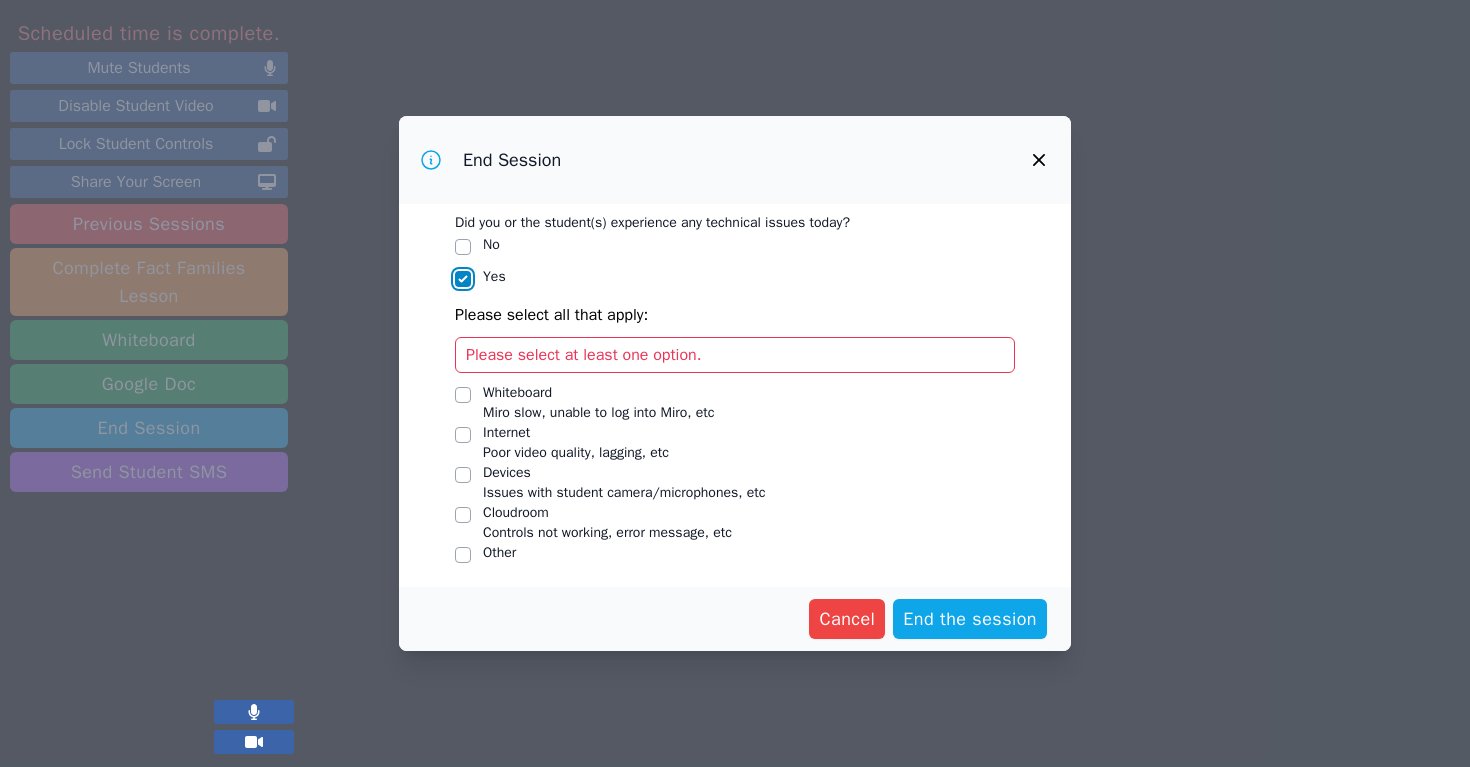scroll, scrollTop: 133, scrollLeft: 0, axis: vertical 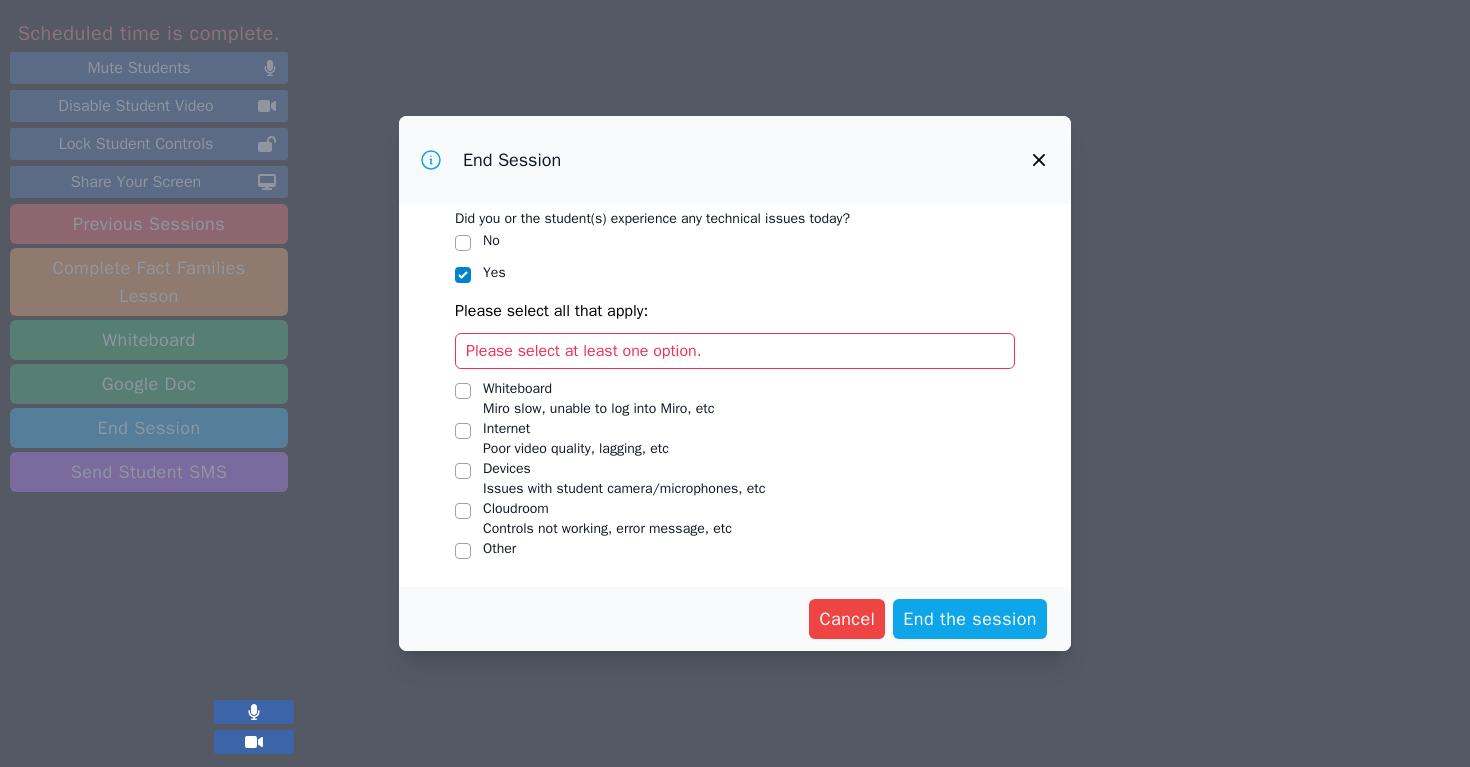 click on "Devices Issues with student camera/microphones, etc" at bounding box center [735, 479] 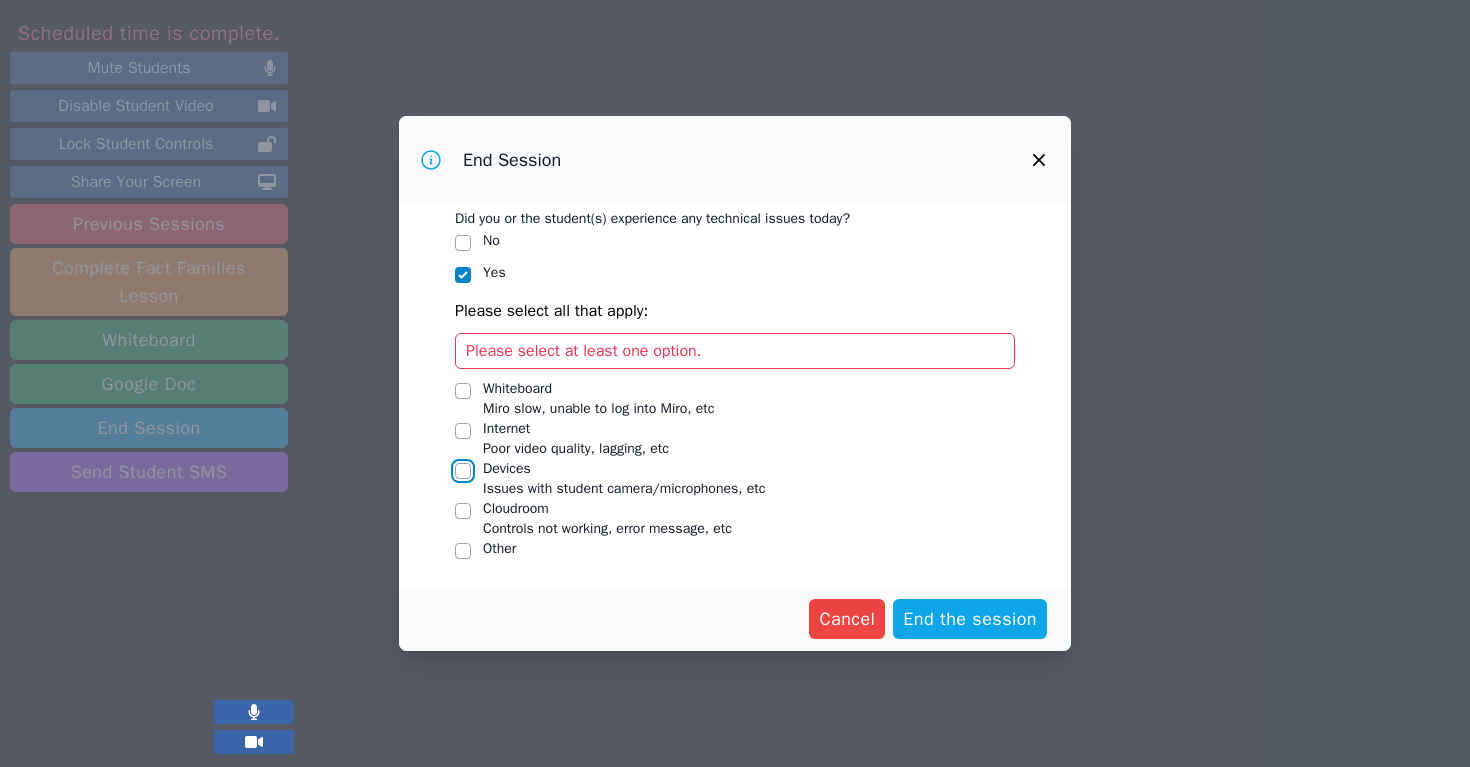 click on "Devices Issues with student camera/microphones, etc" at bounding box center (463, 471) 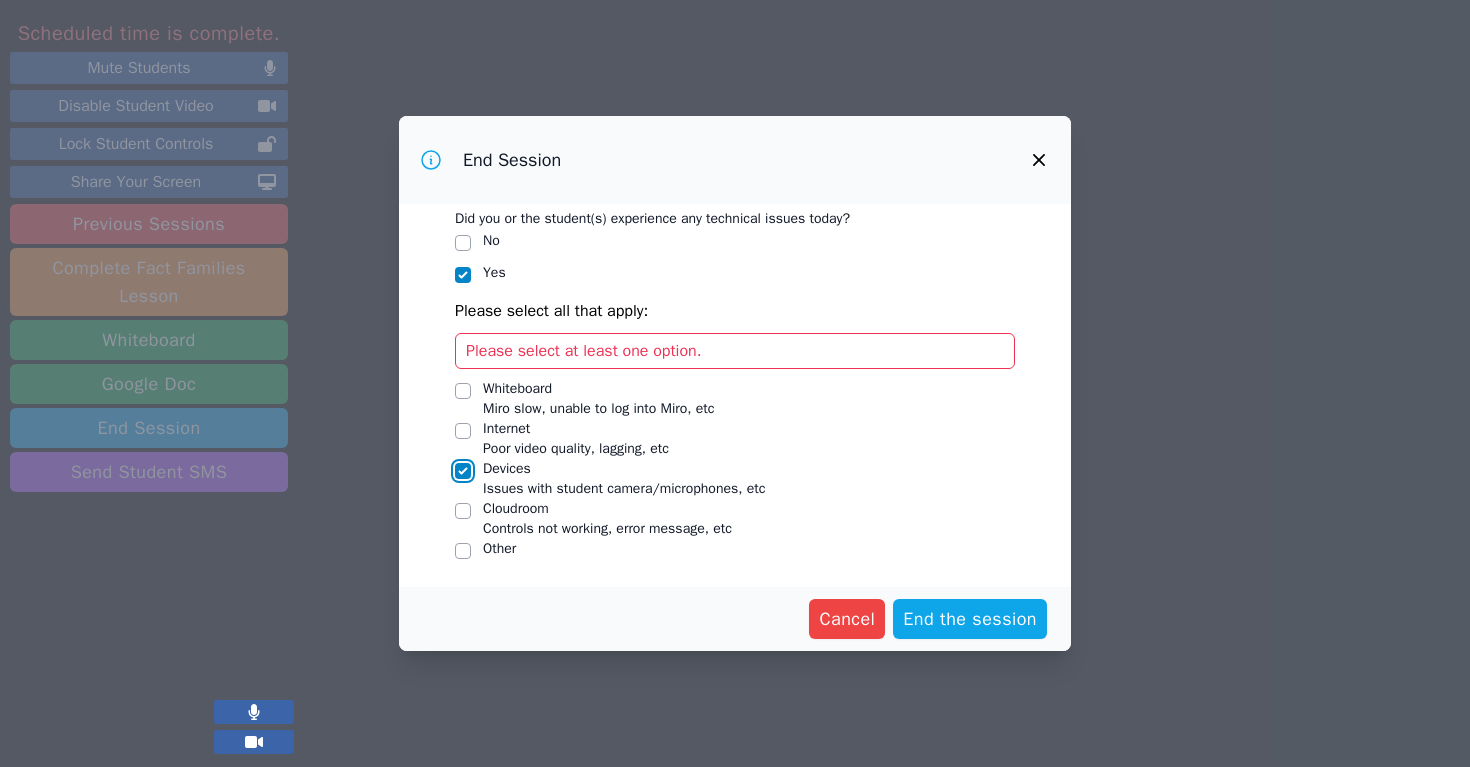 checkbox on "true" 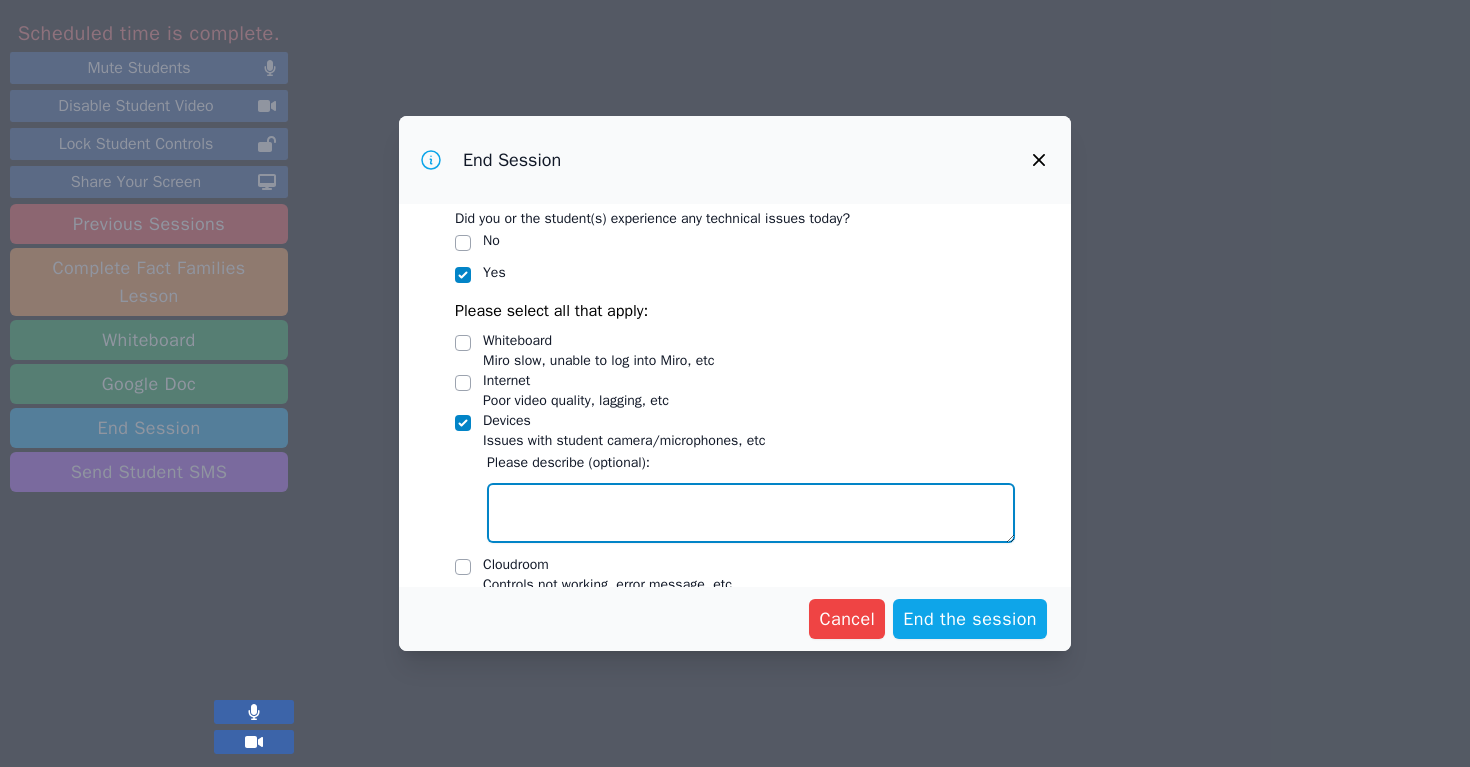 click on "Devices Issues with student camera/microphones, etc" at bounding box center [751, 513] 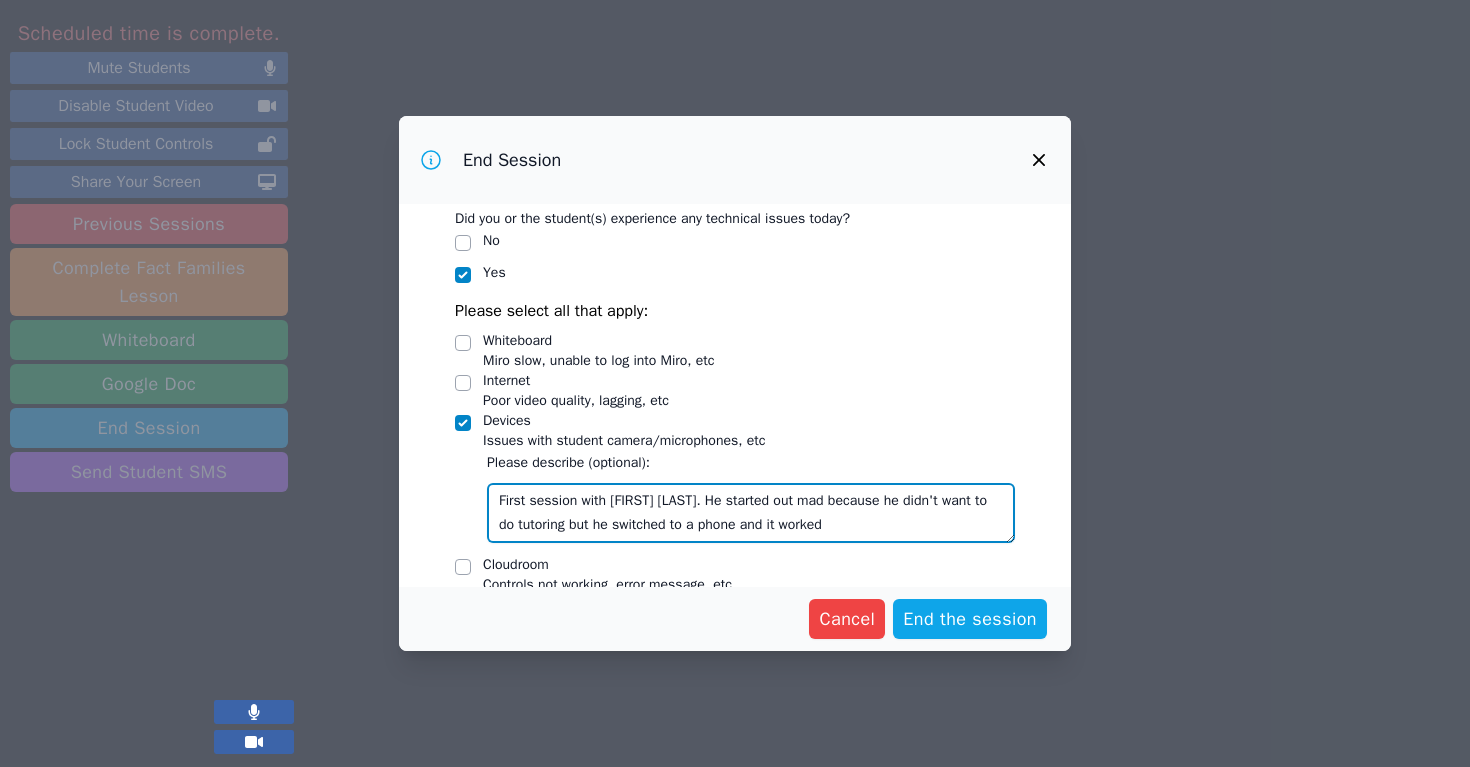 drag, startPoint x: 647, startPoint y: 519, endPoint x: 485, endPoint y: 496, distance: 163.62457 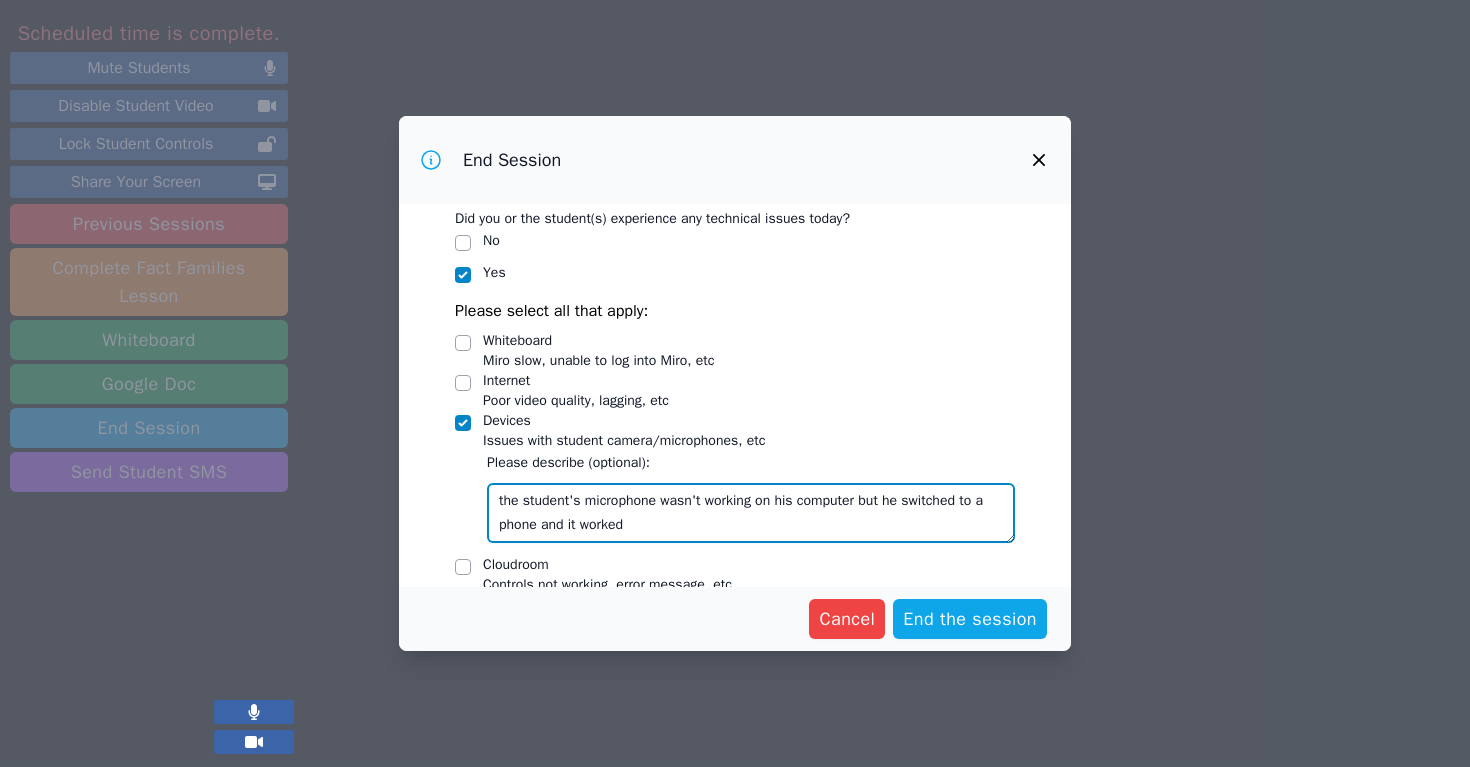 drag, startPoint x: 644, startPoint y: 524, endPoint x: 450, endPoint y: 498, distance: 195.73451 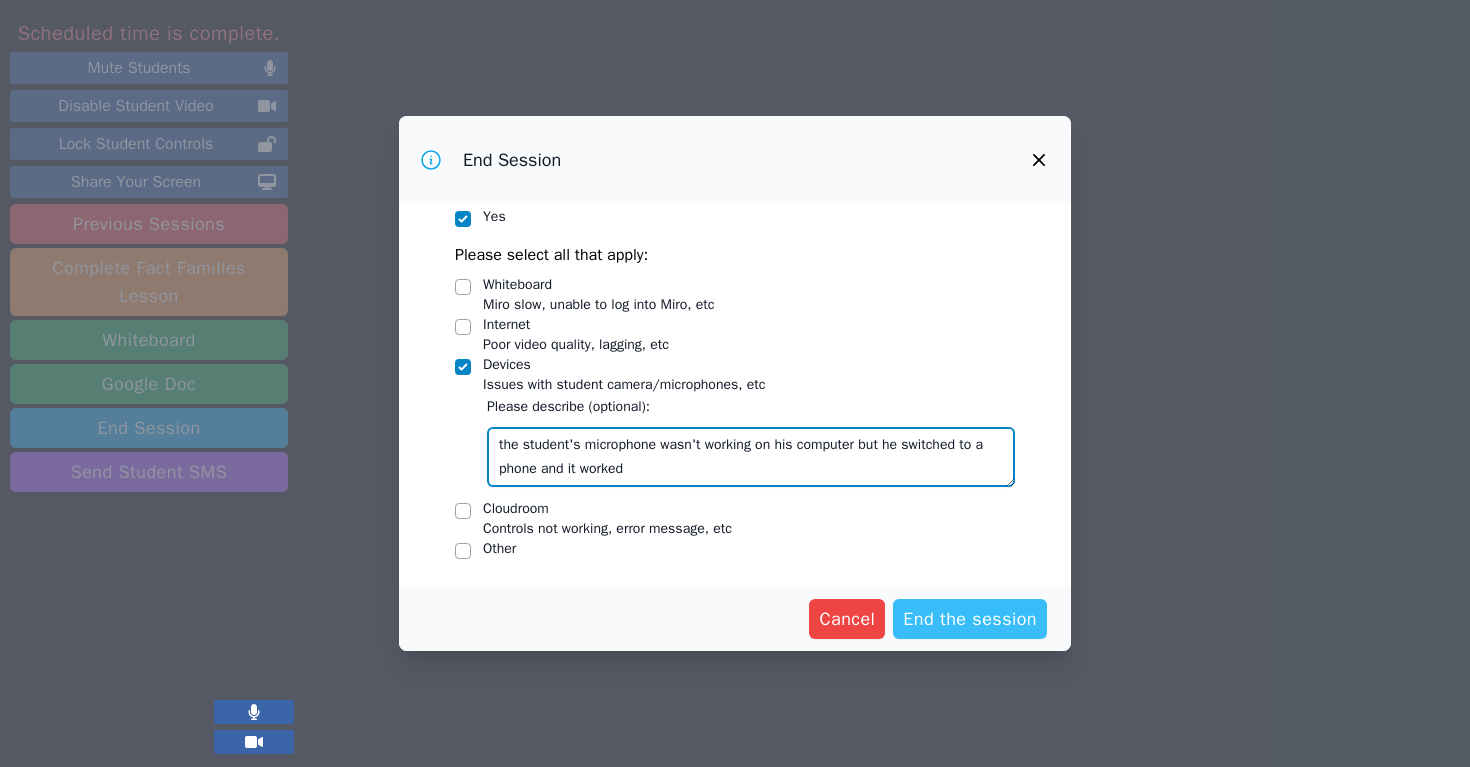 type on "the student's microphone wasn't working on his computer but he switched to a phone and it worked" 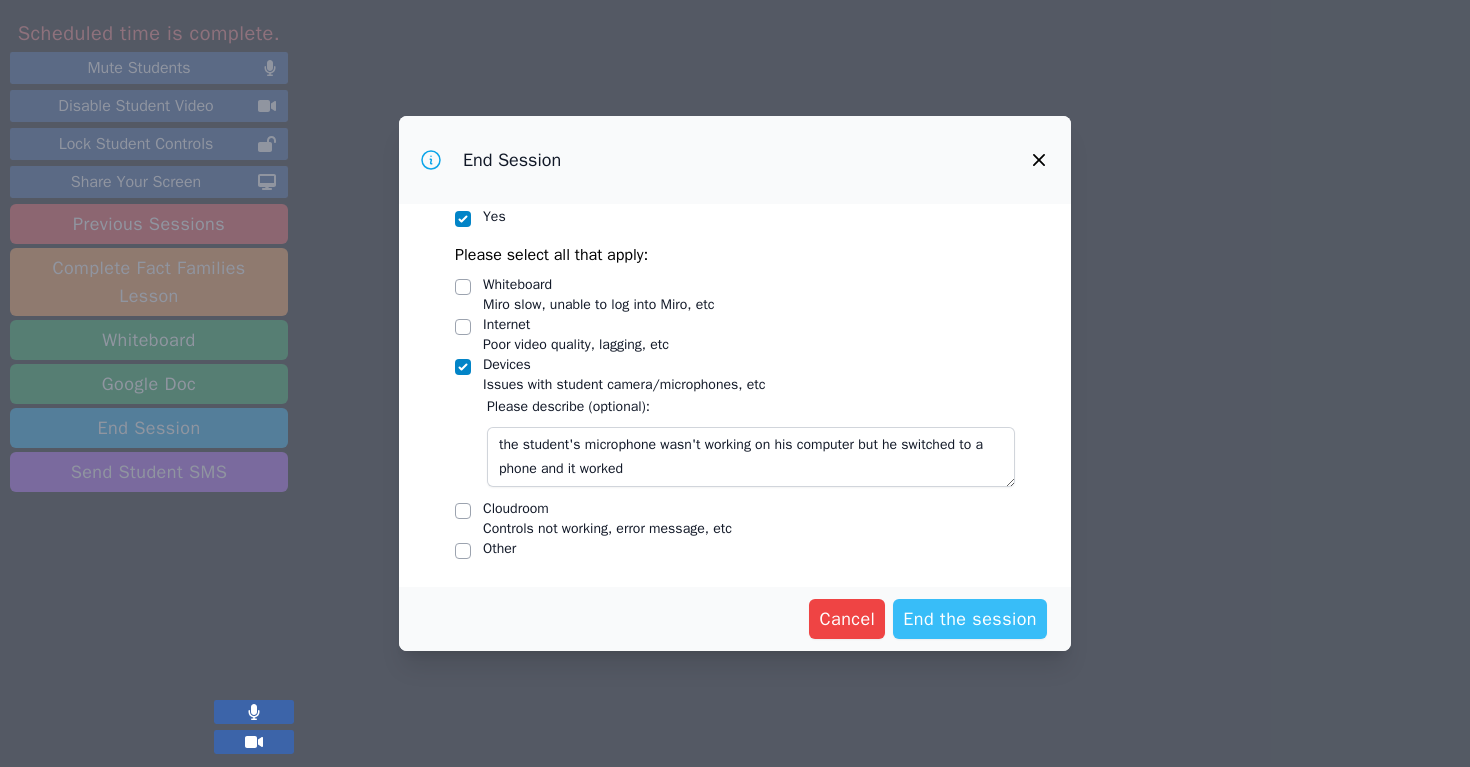 click on "End the session" at bounding box center [970, 619] 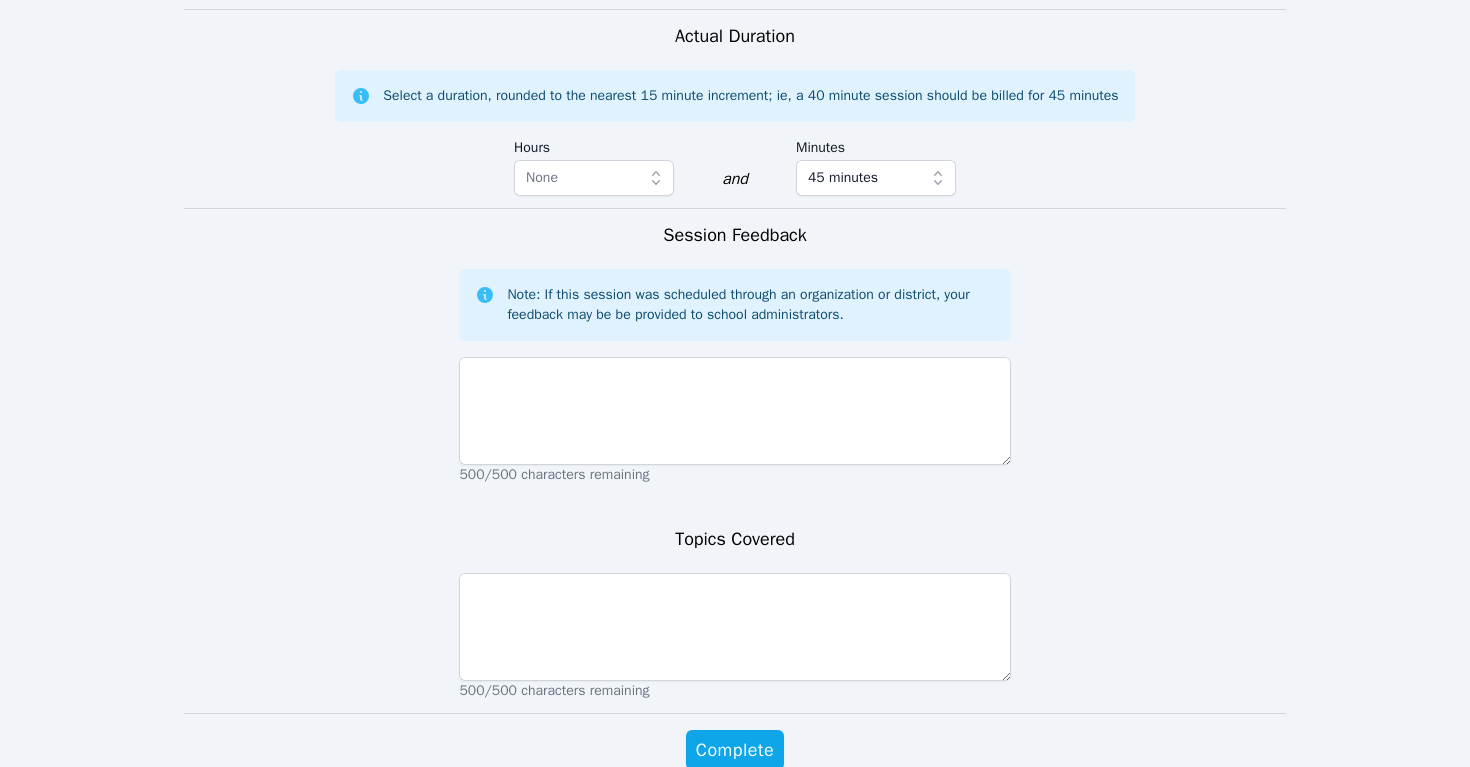 scroll, scrollTop: 1133, scrollLeft: 0, axis: vertical 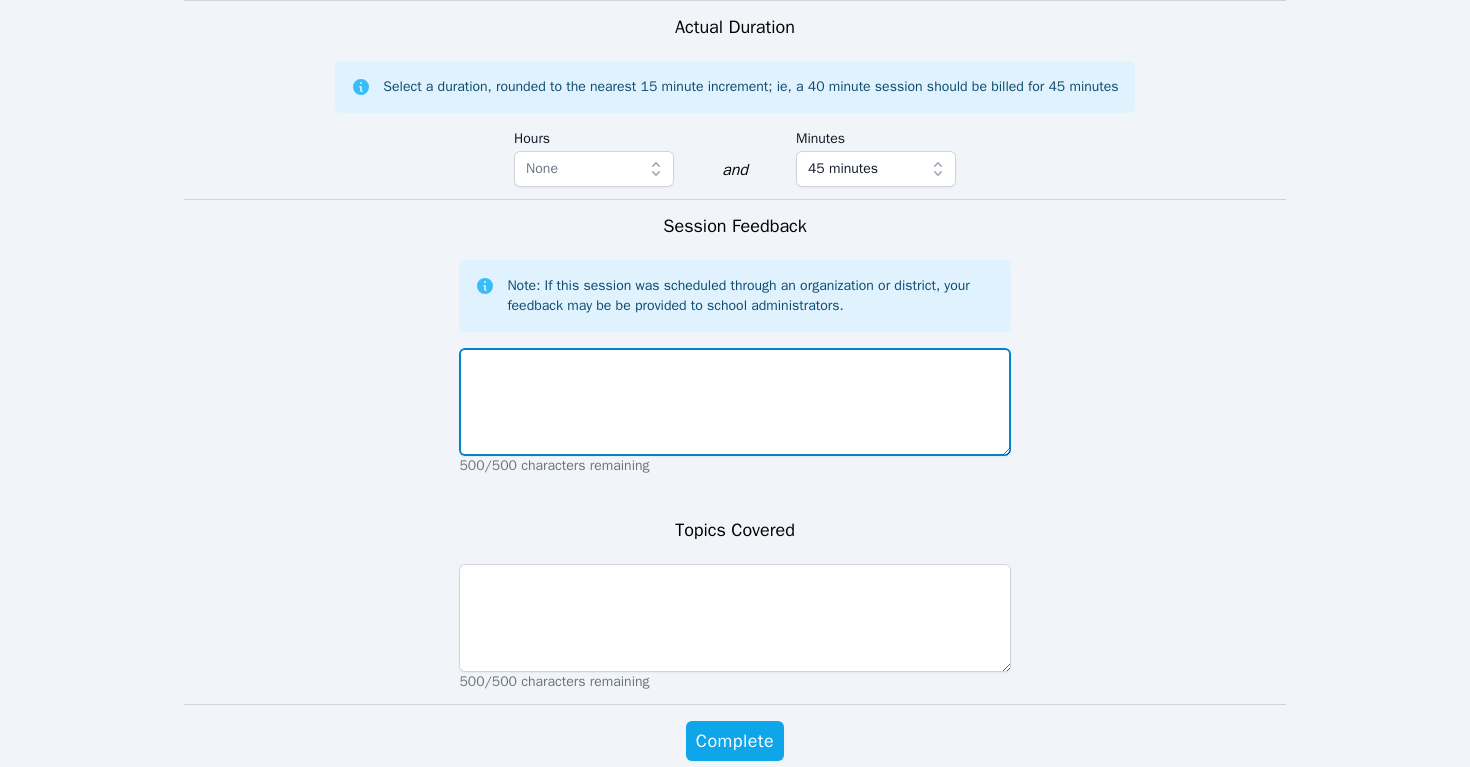 click at bounding box center [734, 402] 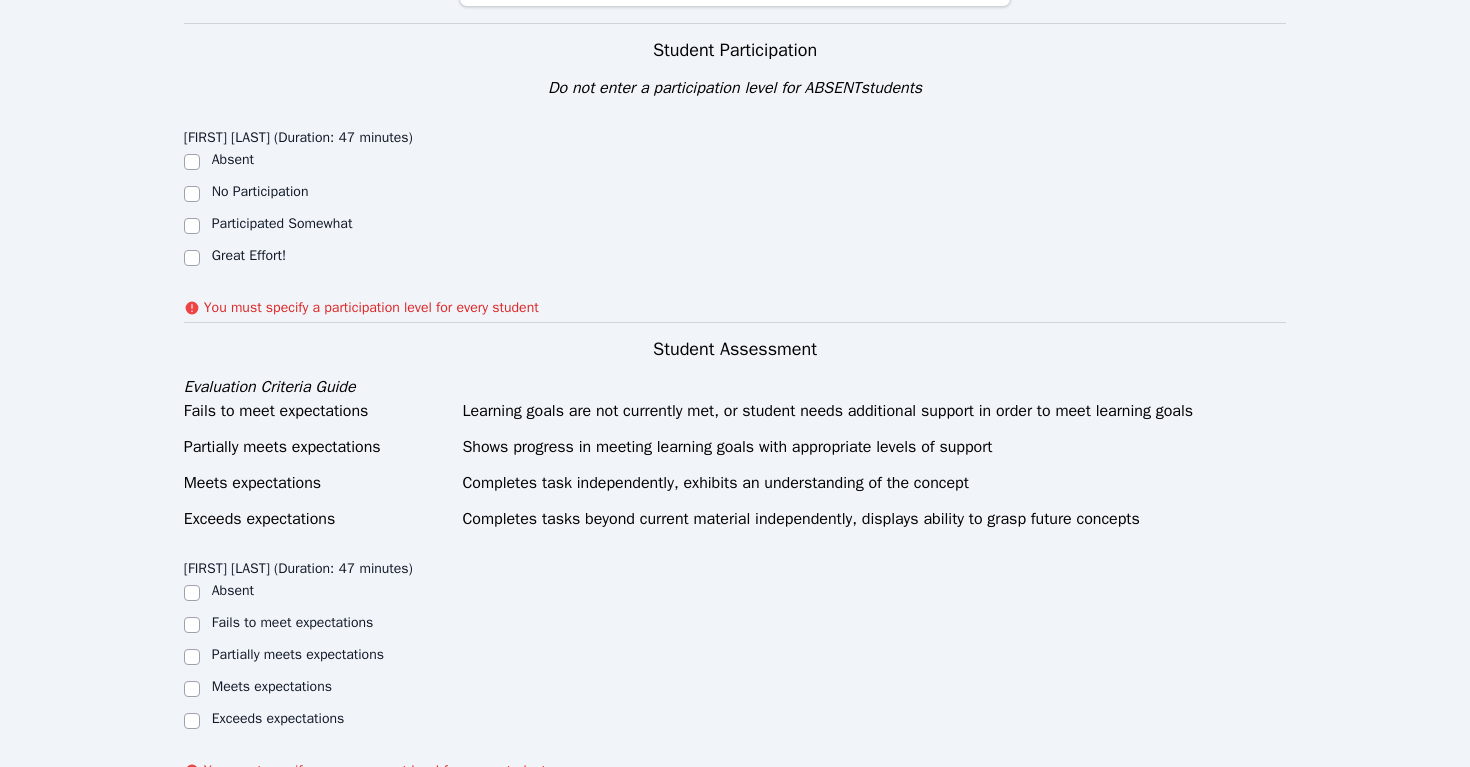 scroll, scrollTop: 400, scrollLeft: 0, axis: vertical 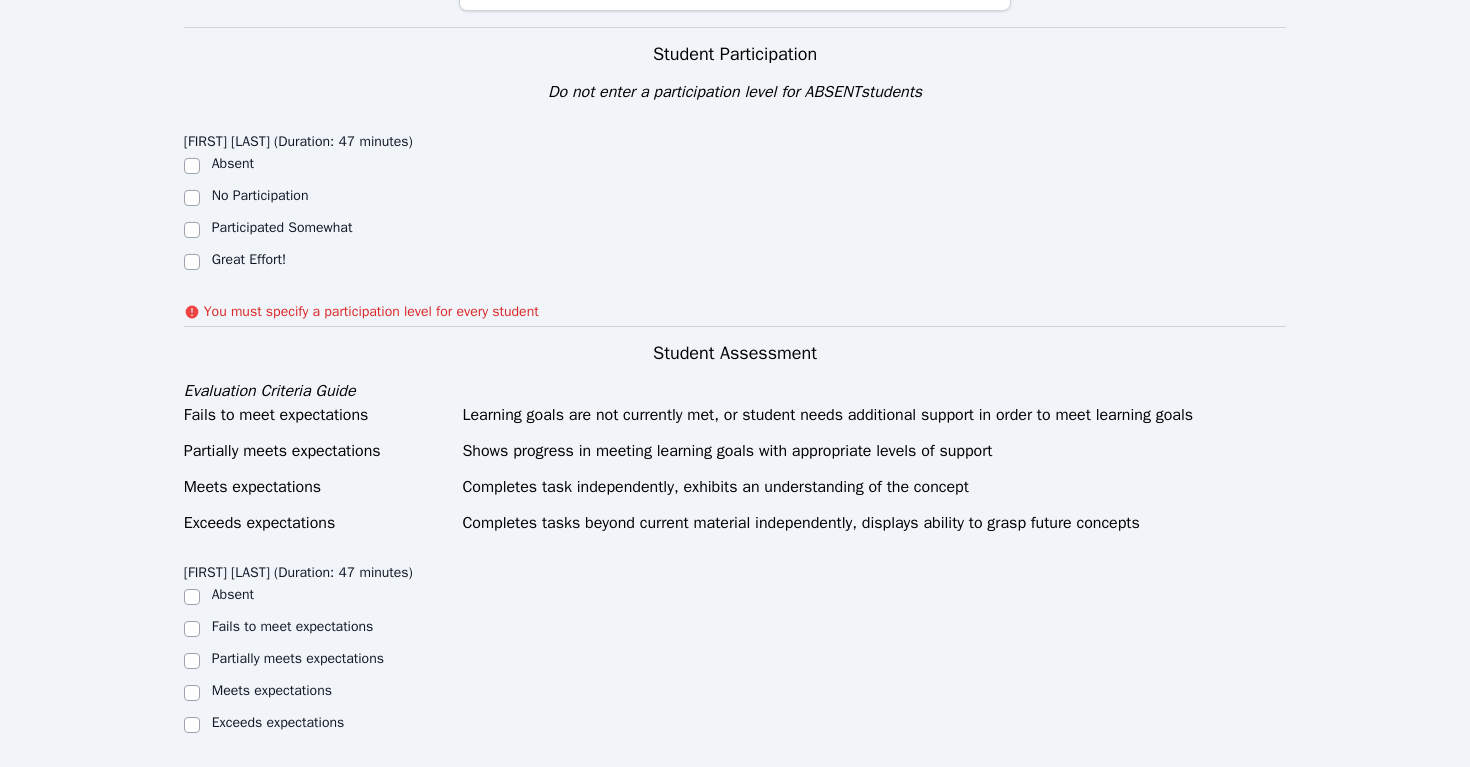 type on "First session with [FIRST] [LAST]." 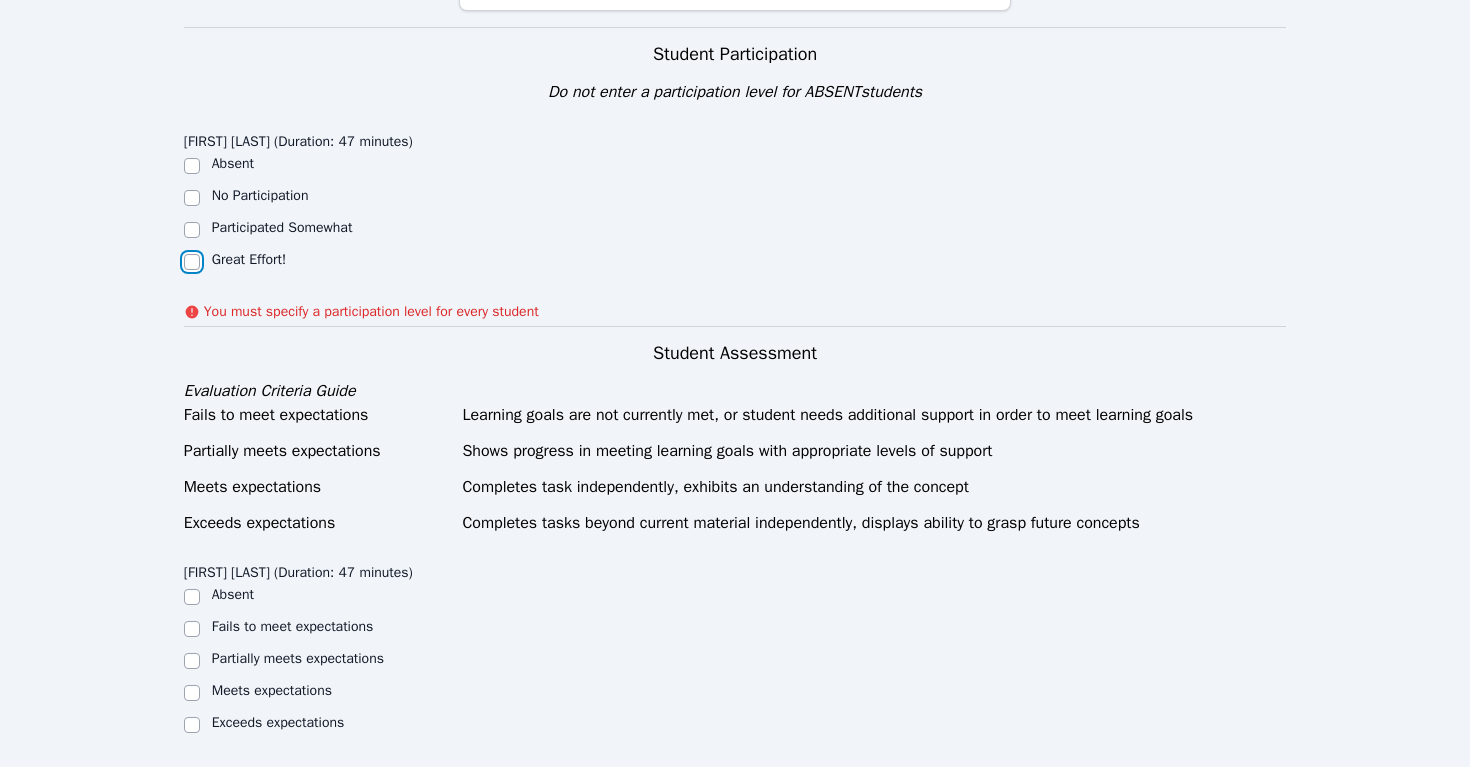 click on "Great Effort!" at bounding box center (192, 262) 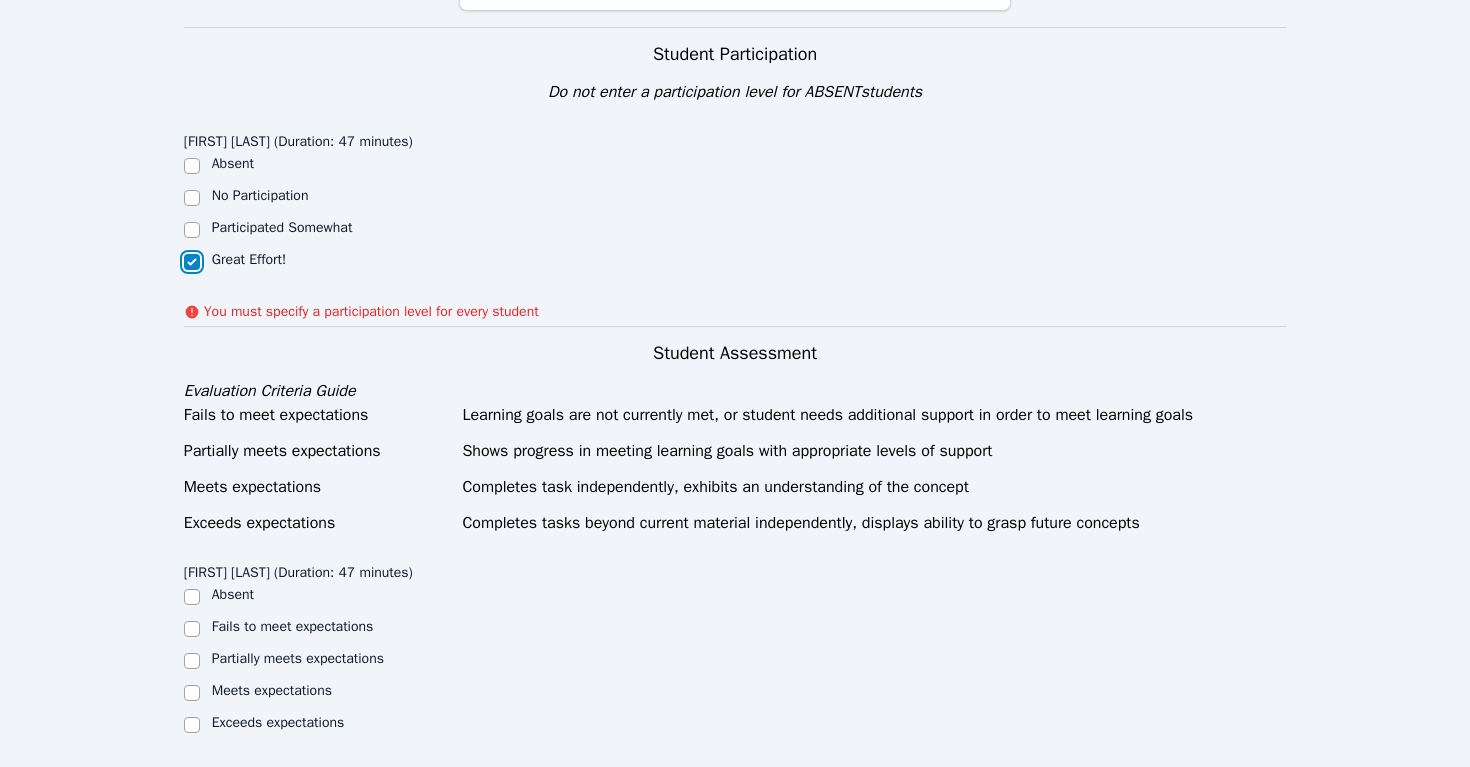 checkbox on "true" 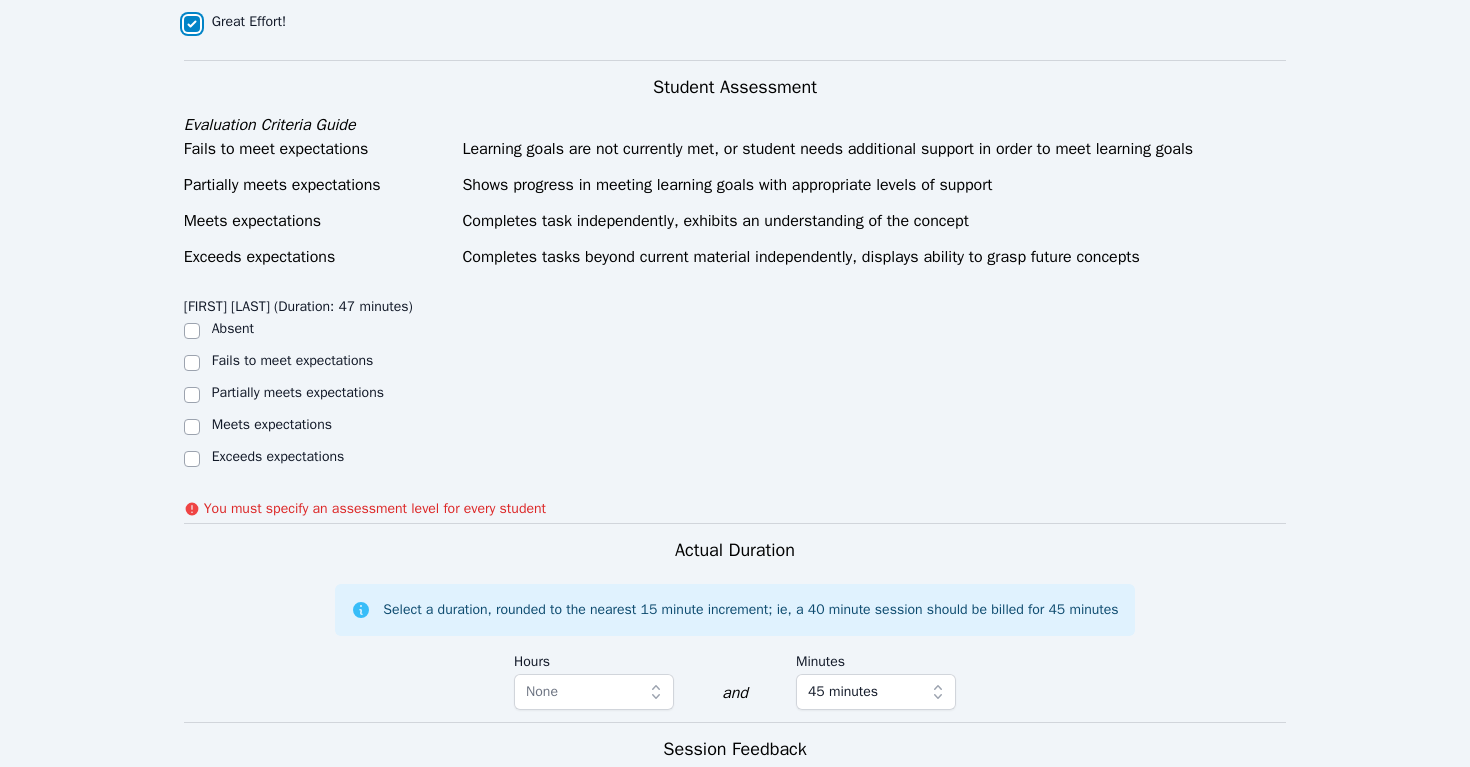 scroll, scrollTop: 632, scrollLeft: 0, axis: vertical 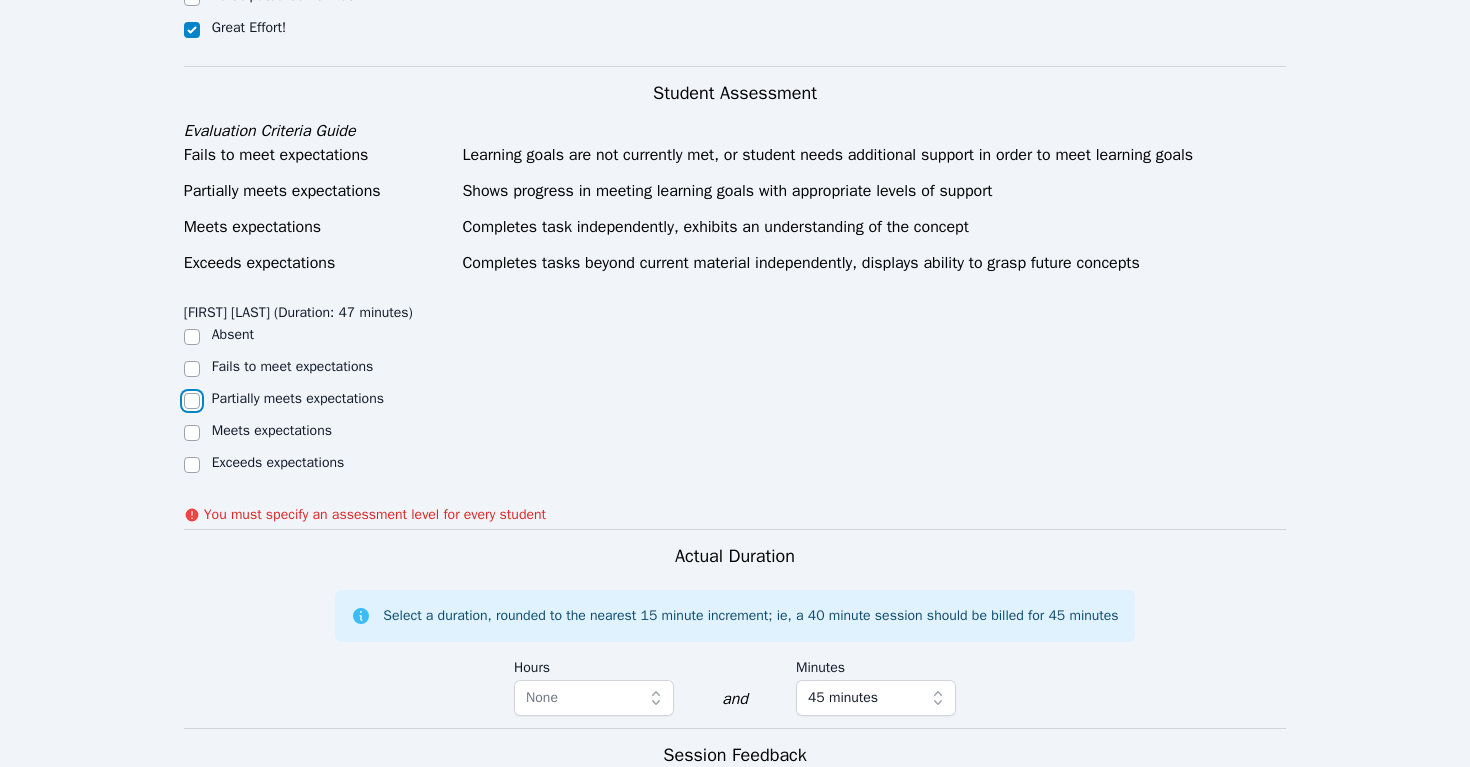 click on "Partially meets expectations" at bounding box center [192, 401] 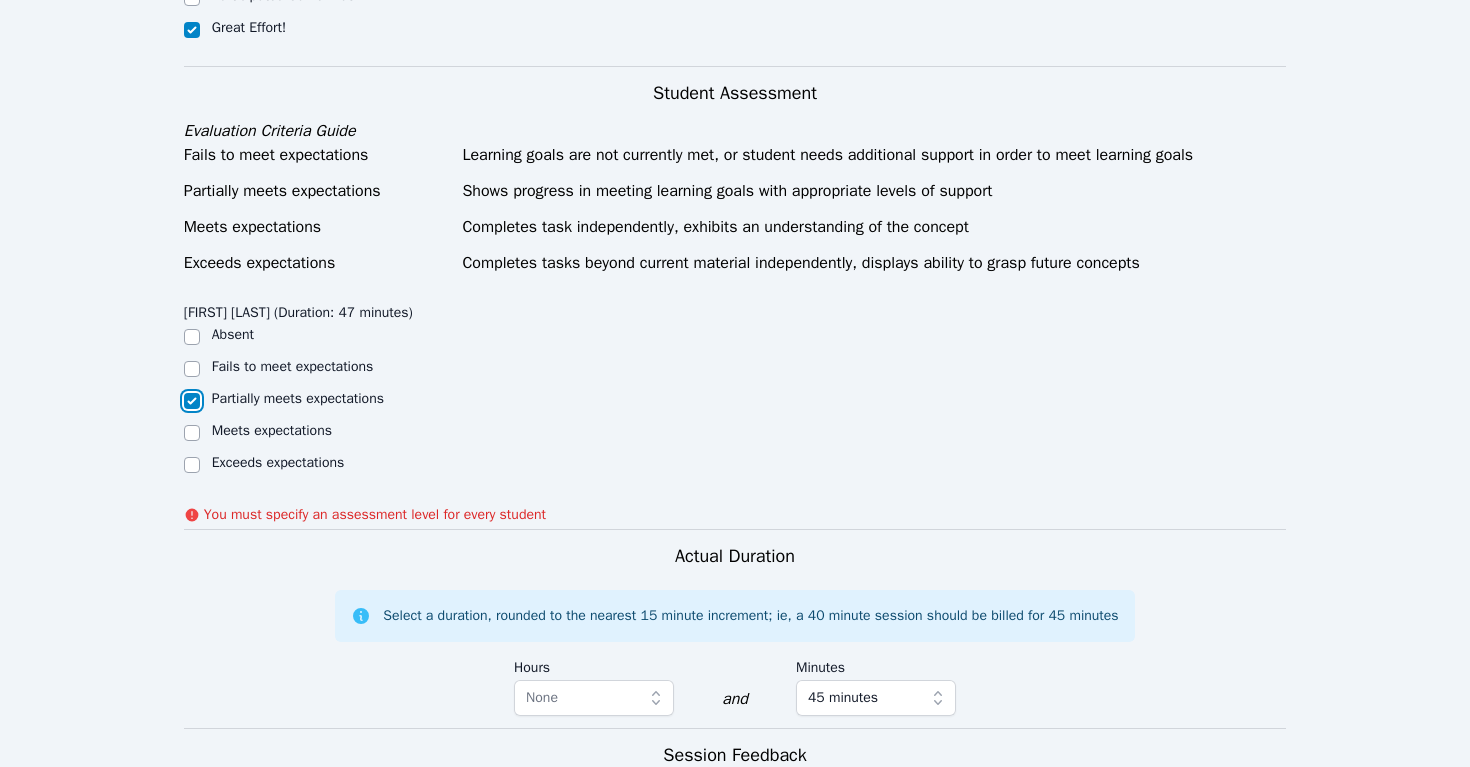 checkbox on "true" 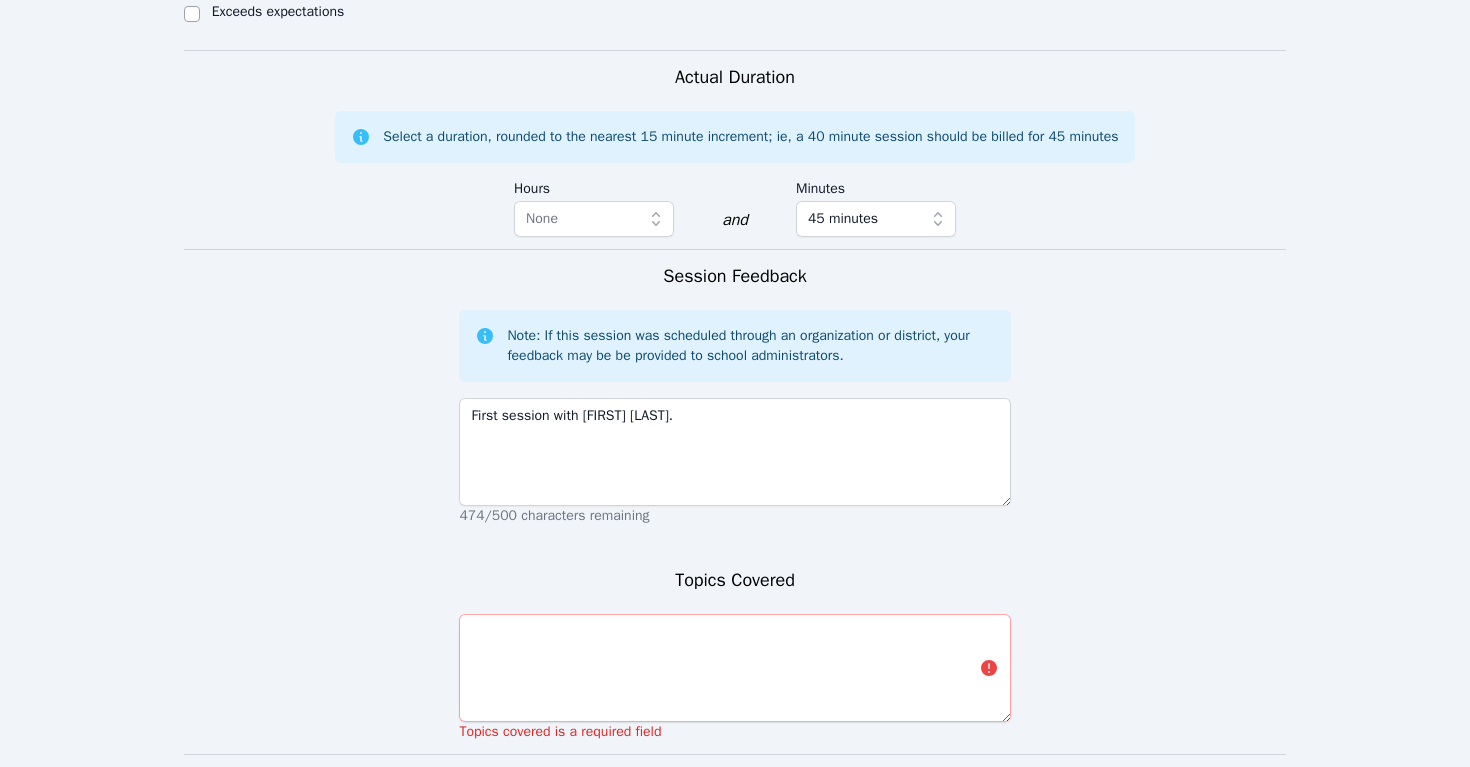 scroll, scrollTop: 1091, scrollLeft: 0, axis: vertical 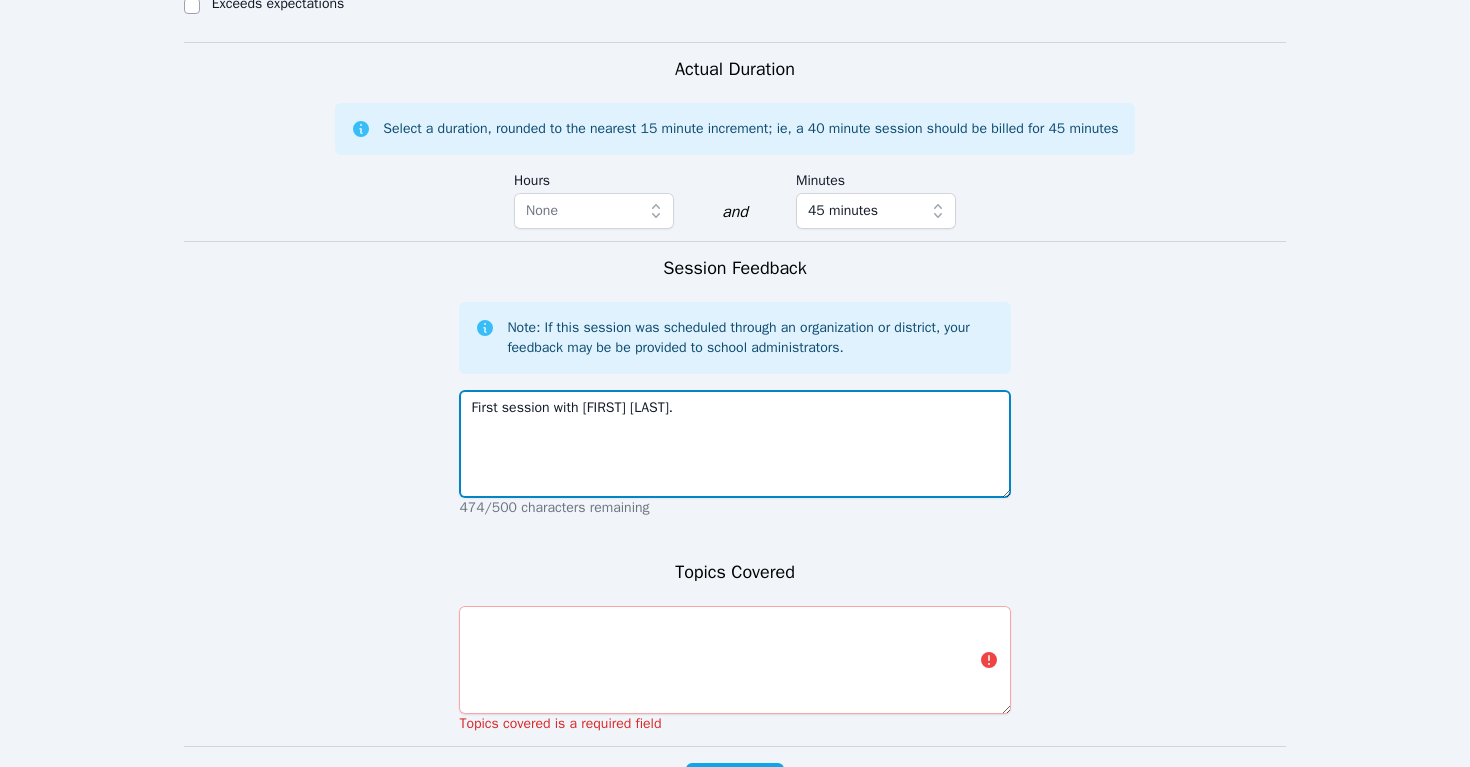 click on "First session with [FIRST] [LAST]." at bounding box center (734, 444) 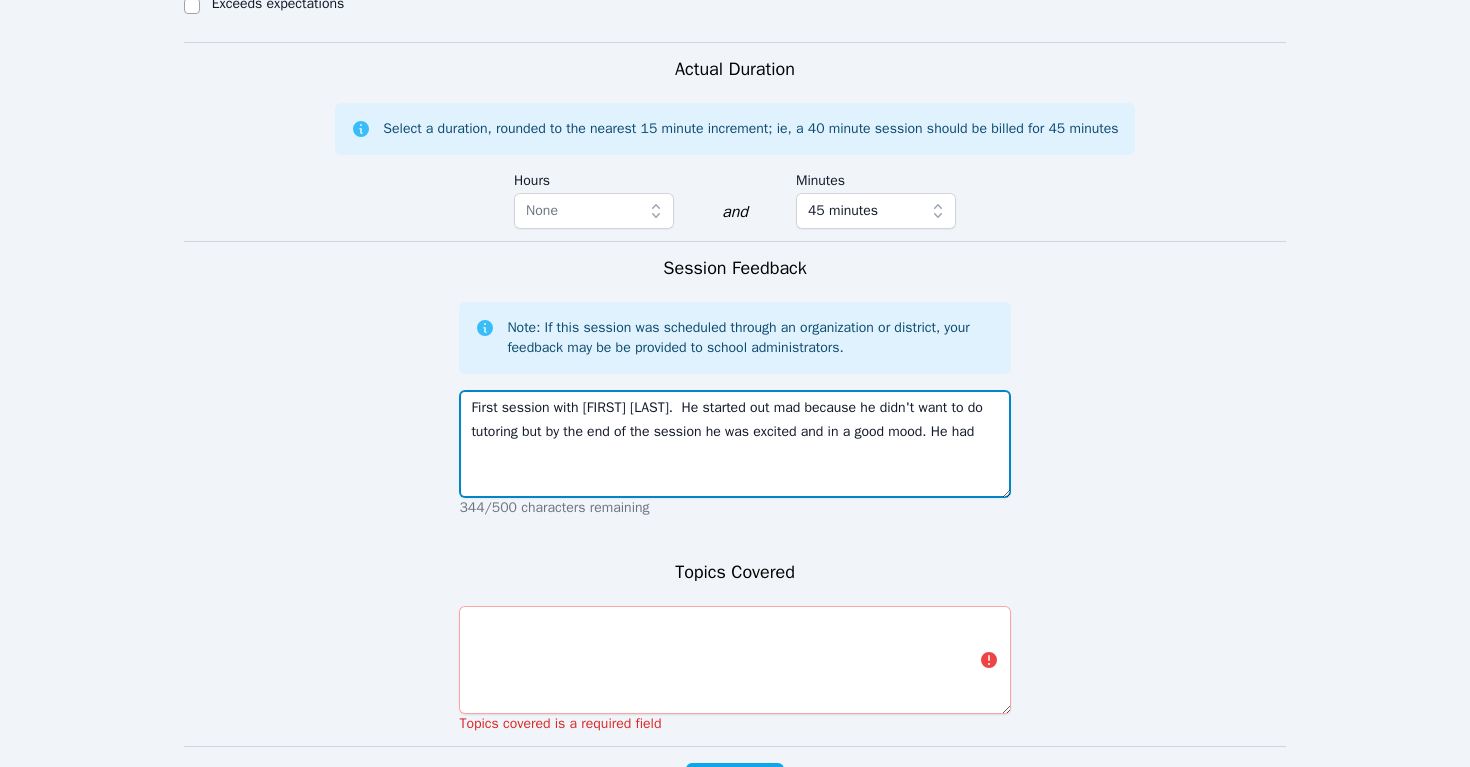 paste on "the student's microphone wasn't working on his computer but he switched to a phone and it worked" 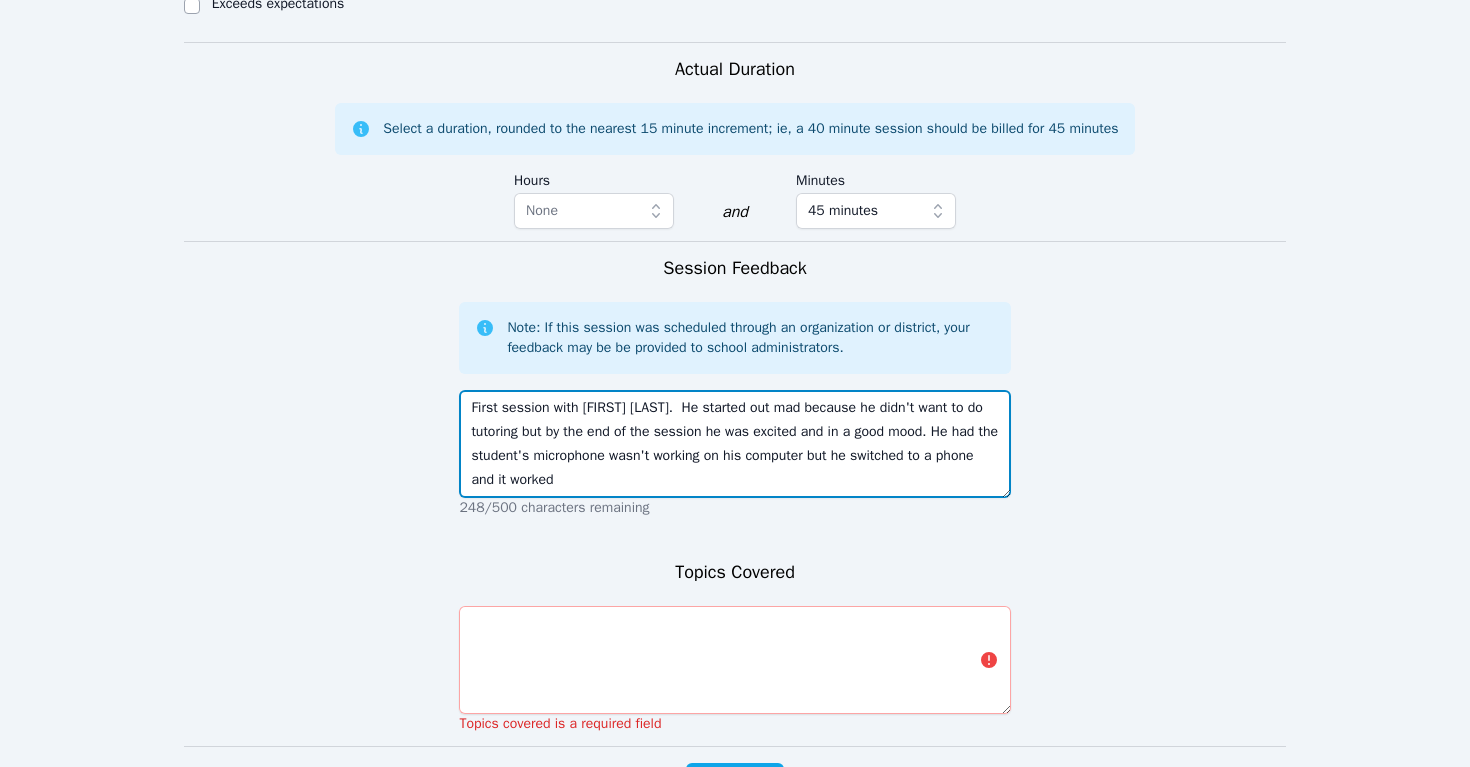 drag, startPoint x: 557, startPoint y: 480, endPoint x: 457, endPoint y: 485, distance: 100.12492 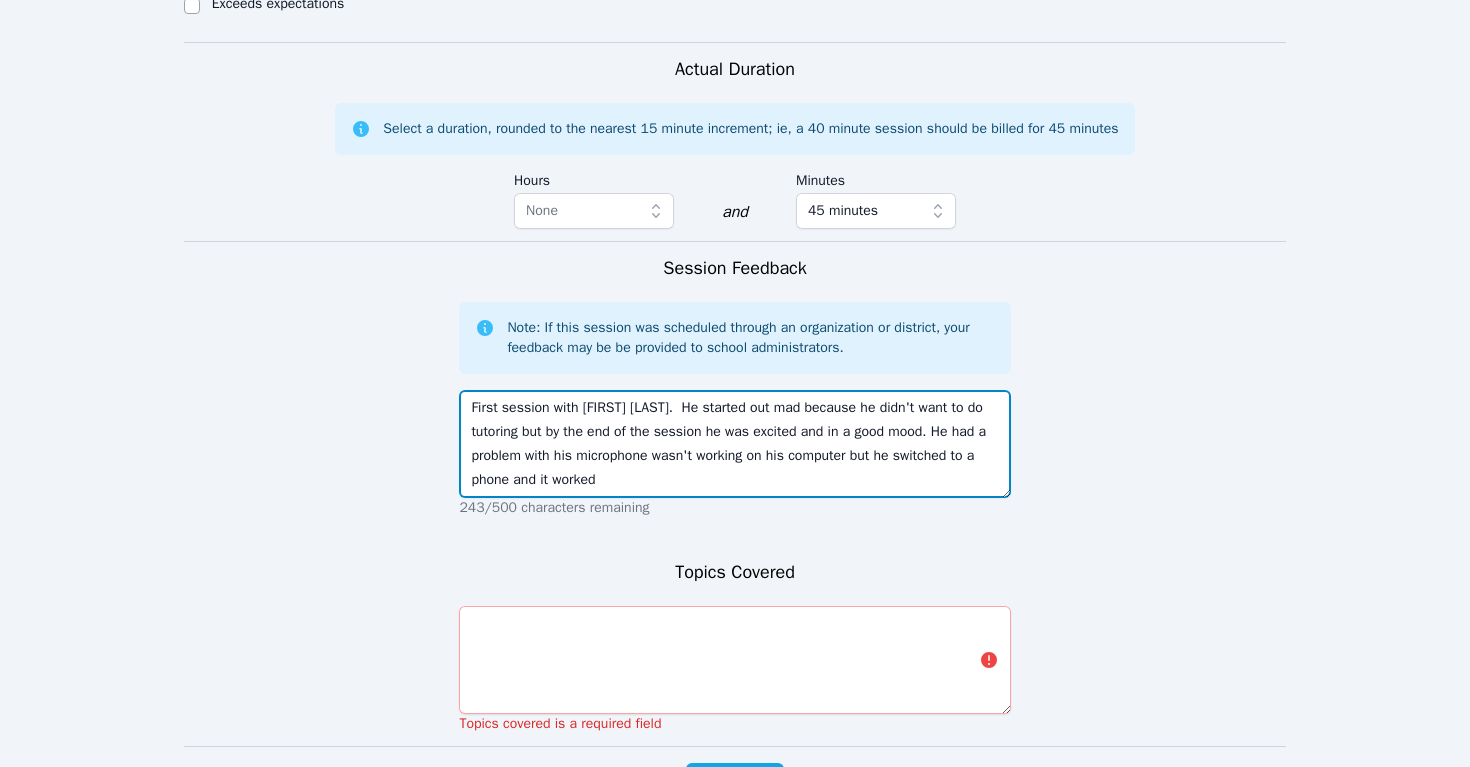 click on "First session with [FIRST] [LAST].  He started out mad because he didn't want to do tutoring but by the end of the session he was excited and in a good mood. He had a problem with his microphone wasn't working on his computer but he switched to a phone and it worked" at bounding box center [734, 444] 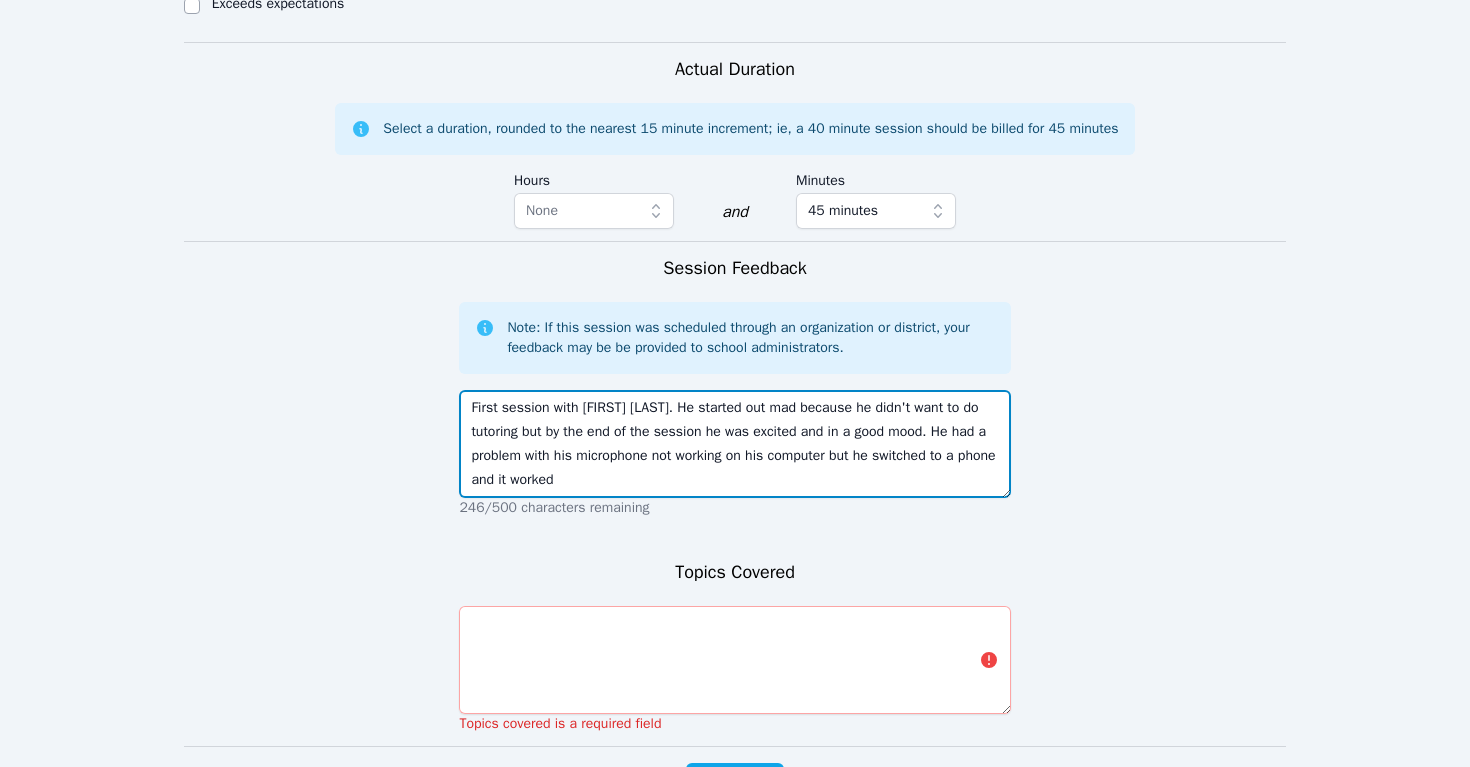 click on "First session with [FIRST] [LAST]. He started out mad because he didn't want to do tutoring but by the end of the session he was excited and in a good mood. He had a problem with his microphone not working on his computer but he switched to a phone and it worked" at bounding box center (734, 444) 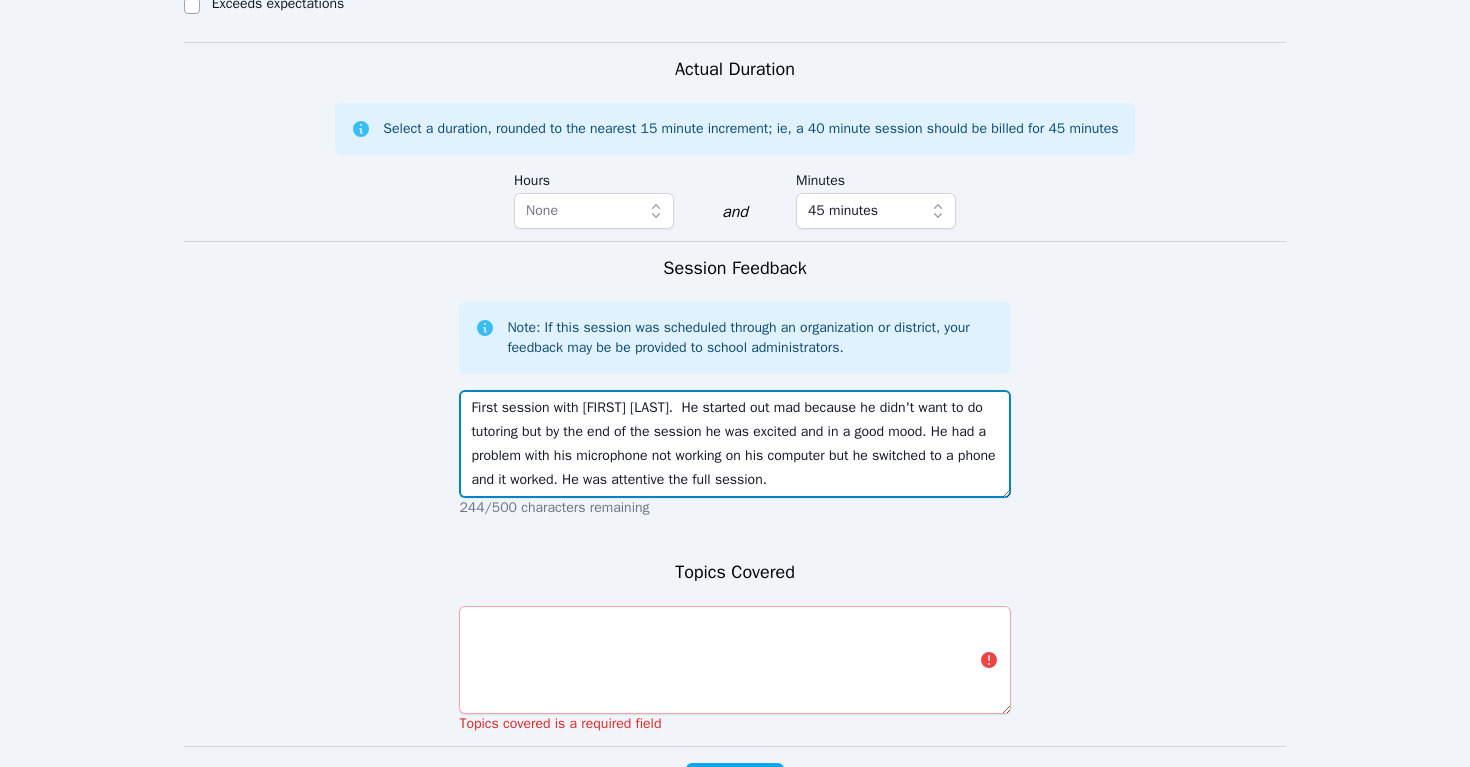 type on "First session with [FIRST] [LAST].  He started out mad because he didn't want to do tutoring but by the end of the session he was excited and in a good mood. He had a problem with his microphone not working on his computer but he switched to a phone and it worked. He was attentive the full session." 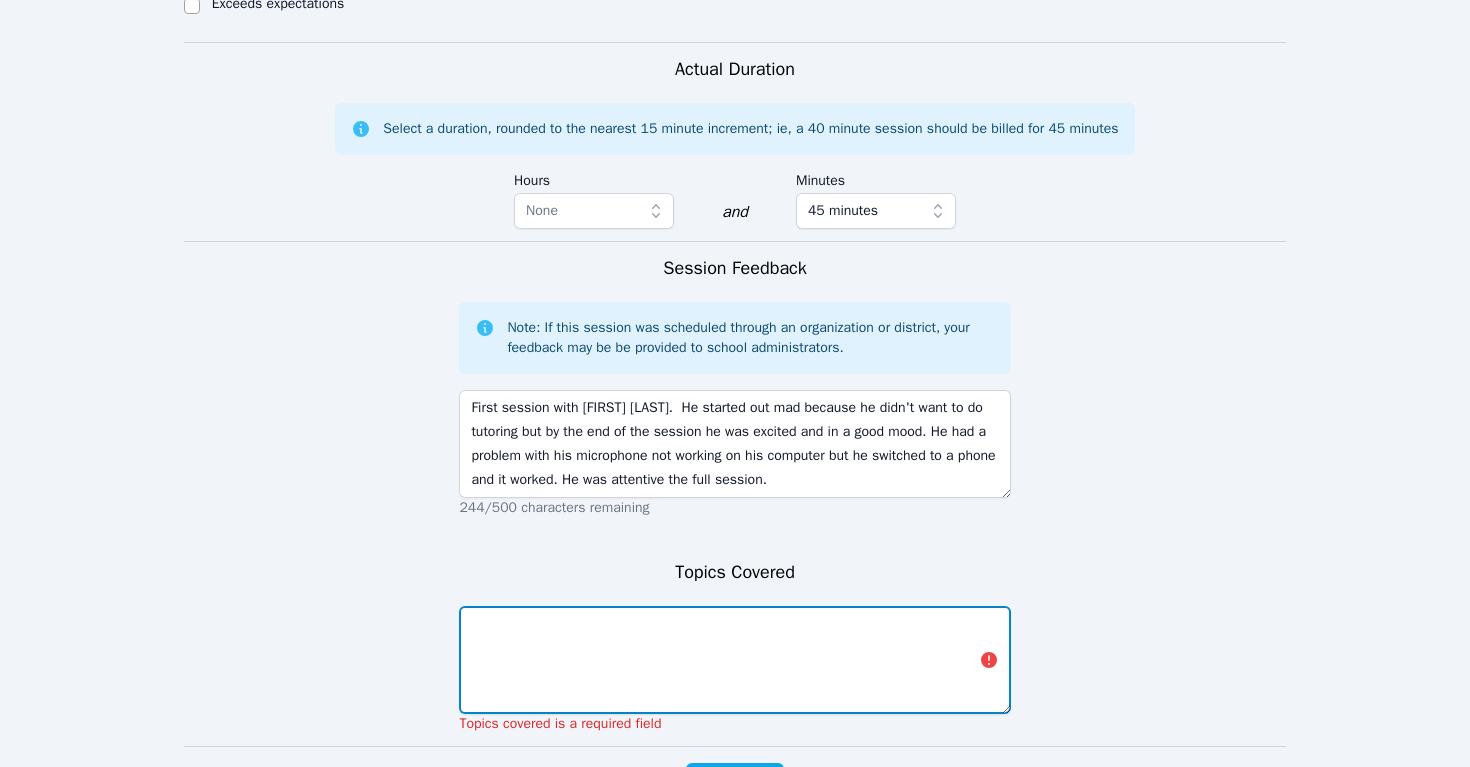 click at bounding box center [734, 660] 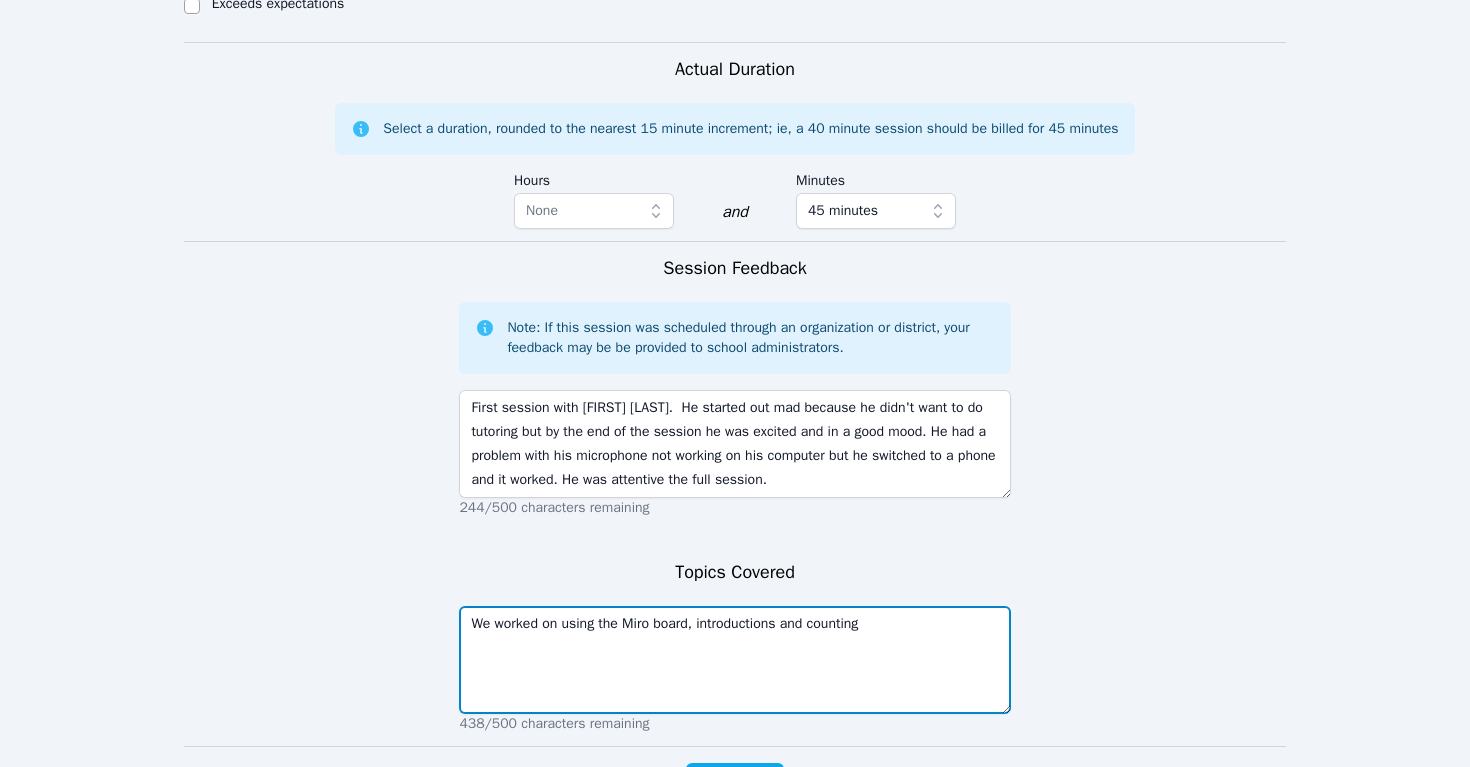 click on "We worked on using the Miro board, introductions and counting" at bounding box center [734, 660] 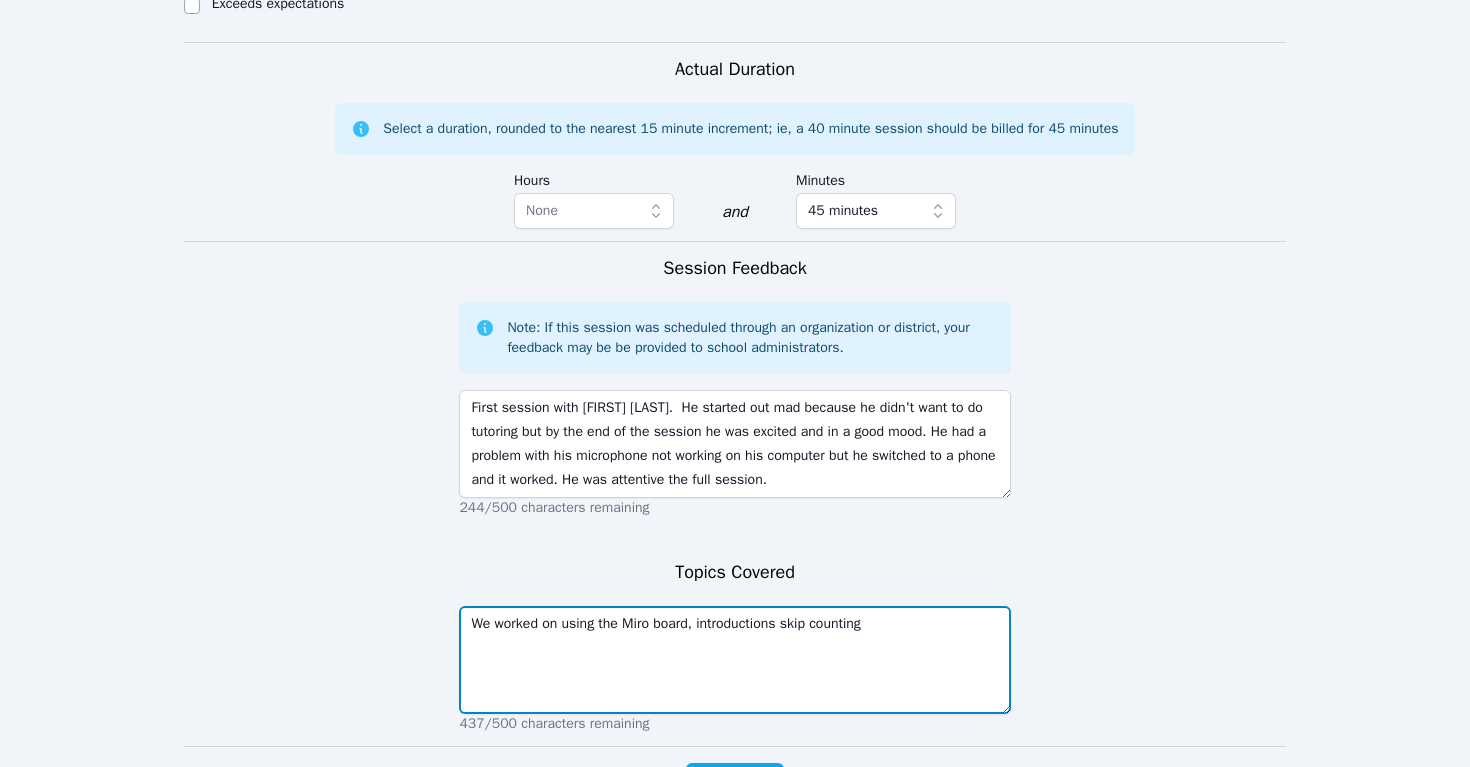 click on "We worked on using the Miro board, introductions skip counting" at bounding box center [734, 660] 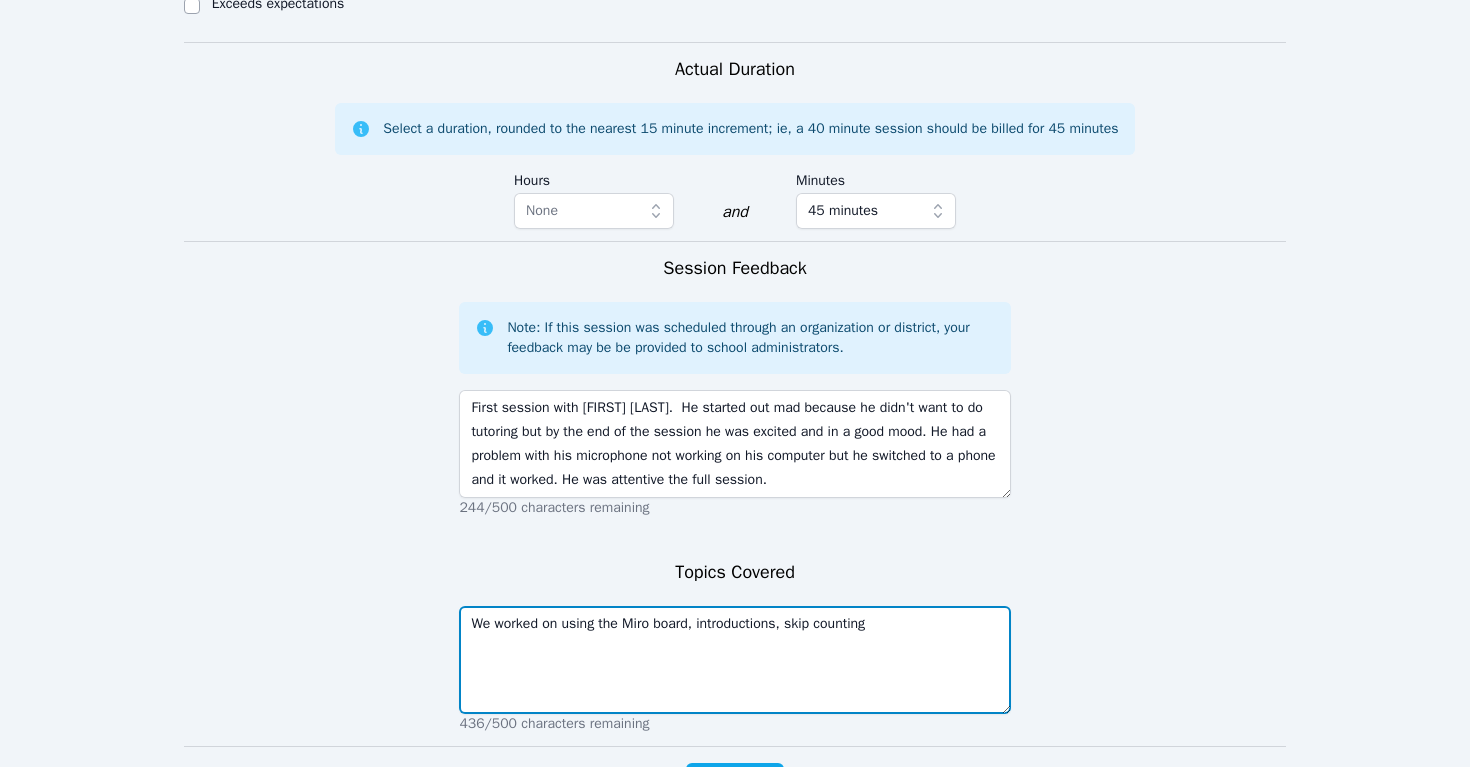 click on "We worked on using the Miro board, introductions, skip counting" at bounding box center [734, 660] 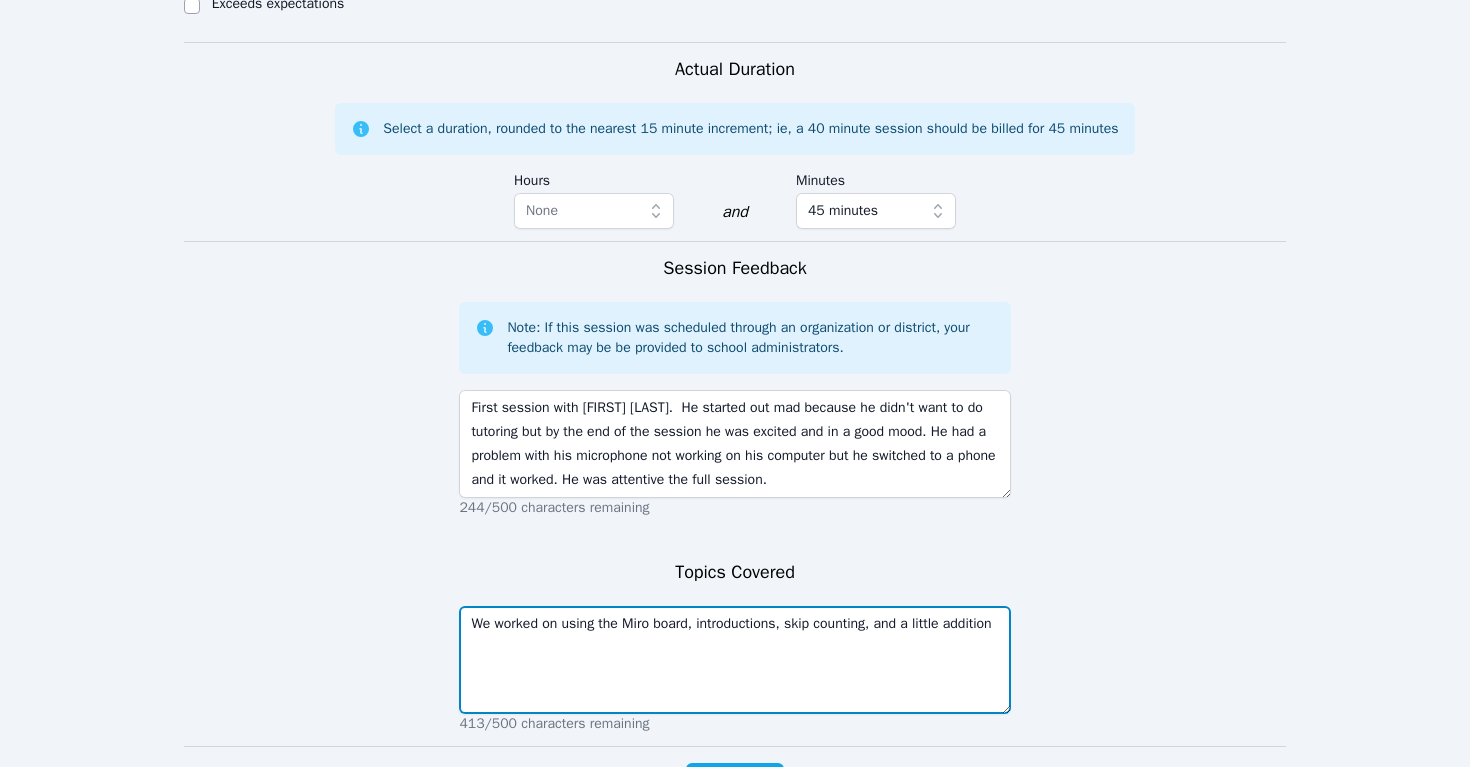 type on "We worked on using the Miro board, introductions, skip counting, and a little addition" 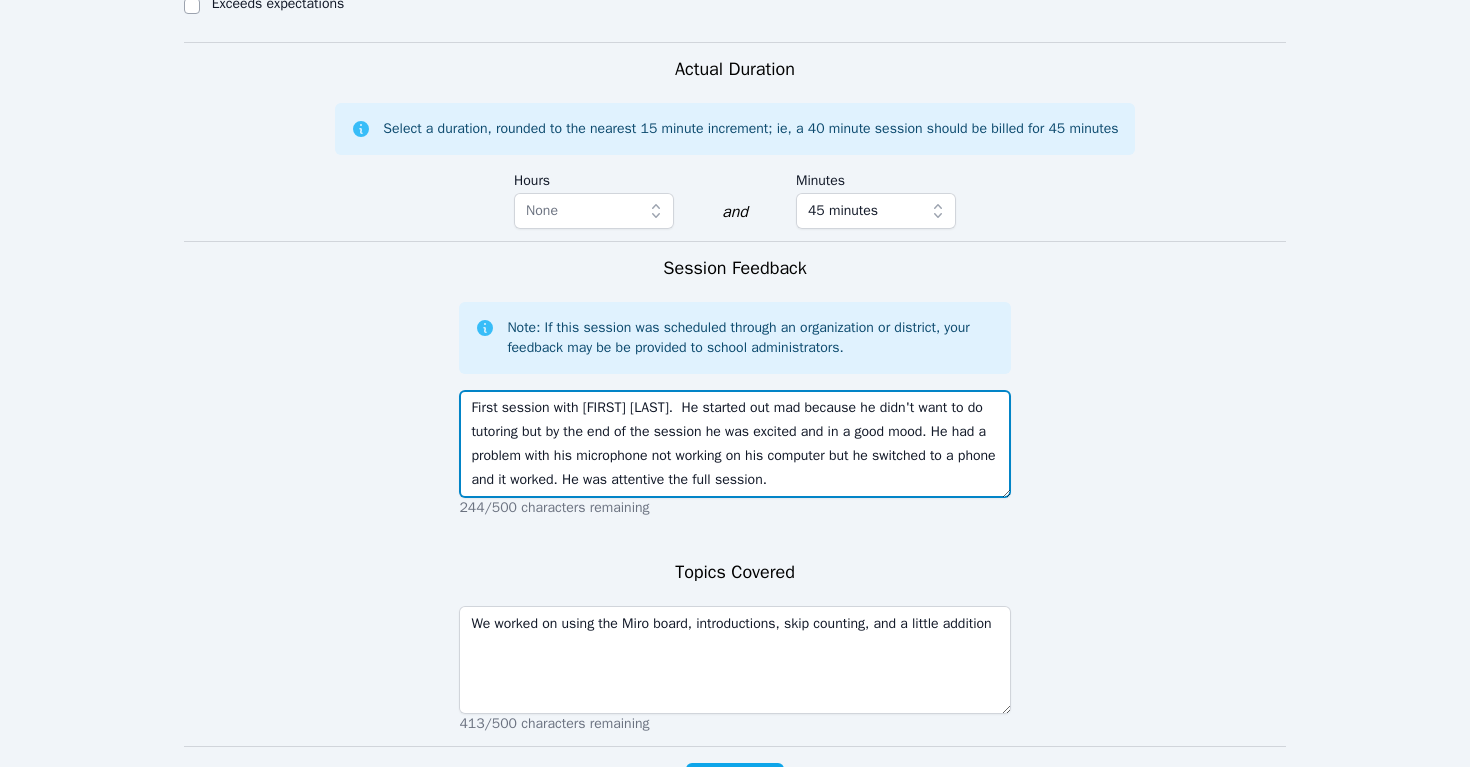 click on "First session with [FIRST] [LAST].  He started out mad because he didn't want to do tutoring but by the end of the session he was excited and in a good mood. He had a problem with his microphone not working on his computer but he switched to a phone and it worked. He was attentive the full session." at bounding box center (734, 444) 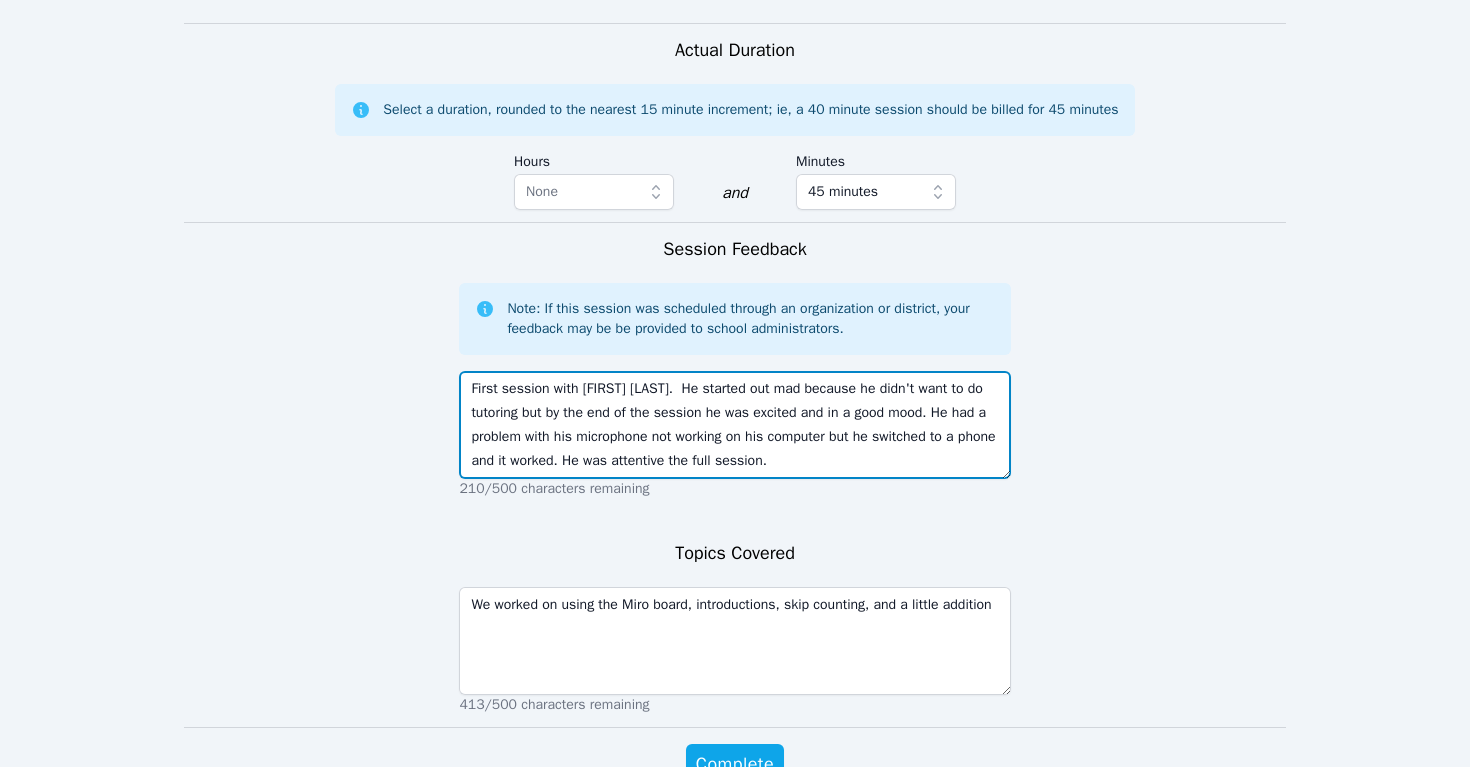 scroll, scrollTop: 1114, scrollLeft: 0, axis: vertical 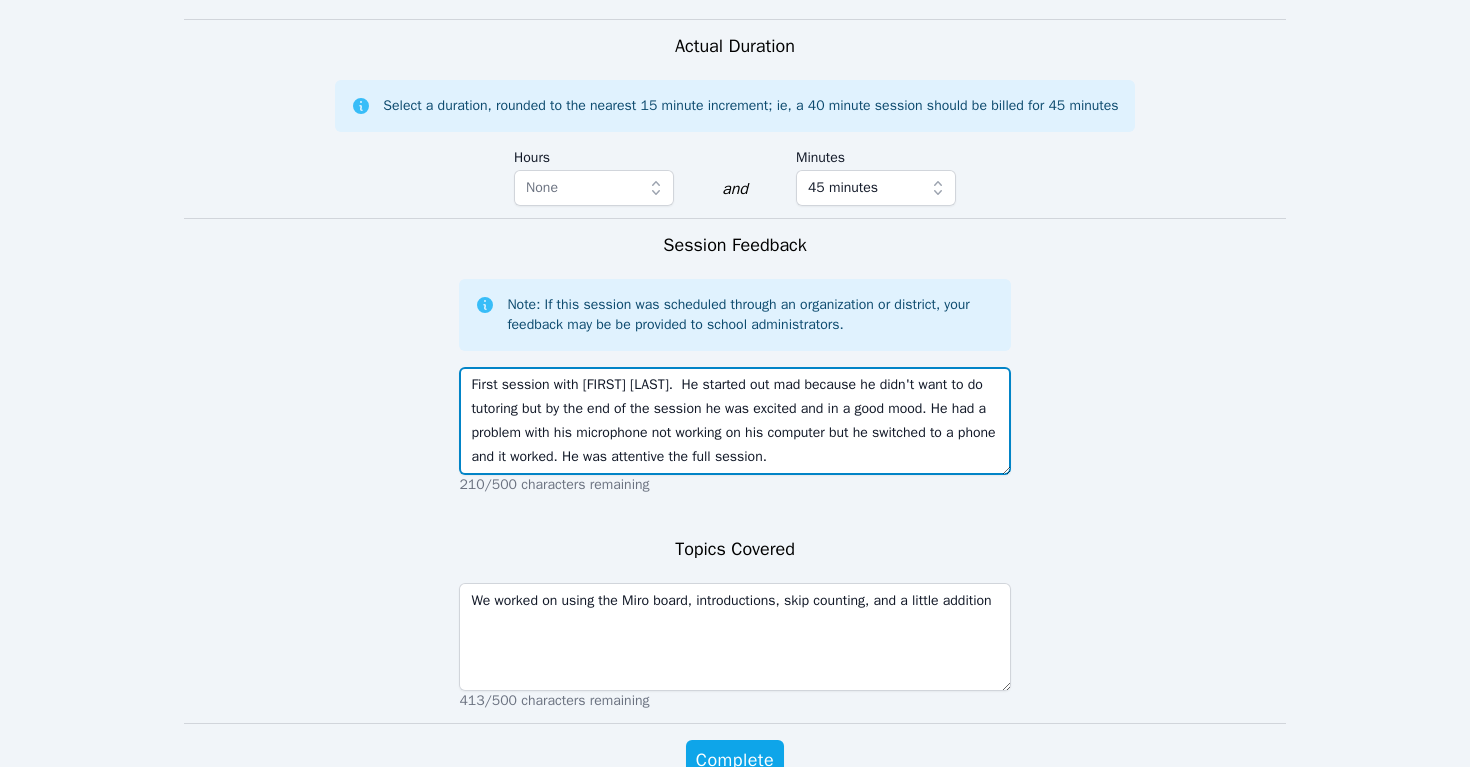 click on "First session with [FIRST] [LAST].  He started out mad because he didn't want to do tutoring but by the end of the session he was excited and in a good mood. He had a problem with his microphone not working on his computer but he switched to a phone and it worked. He was attentive the full session." at bounding box center [734, 421] 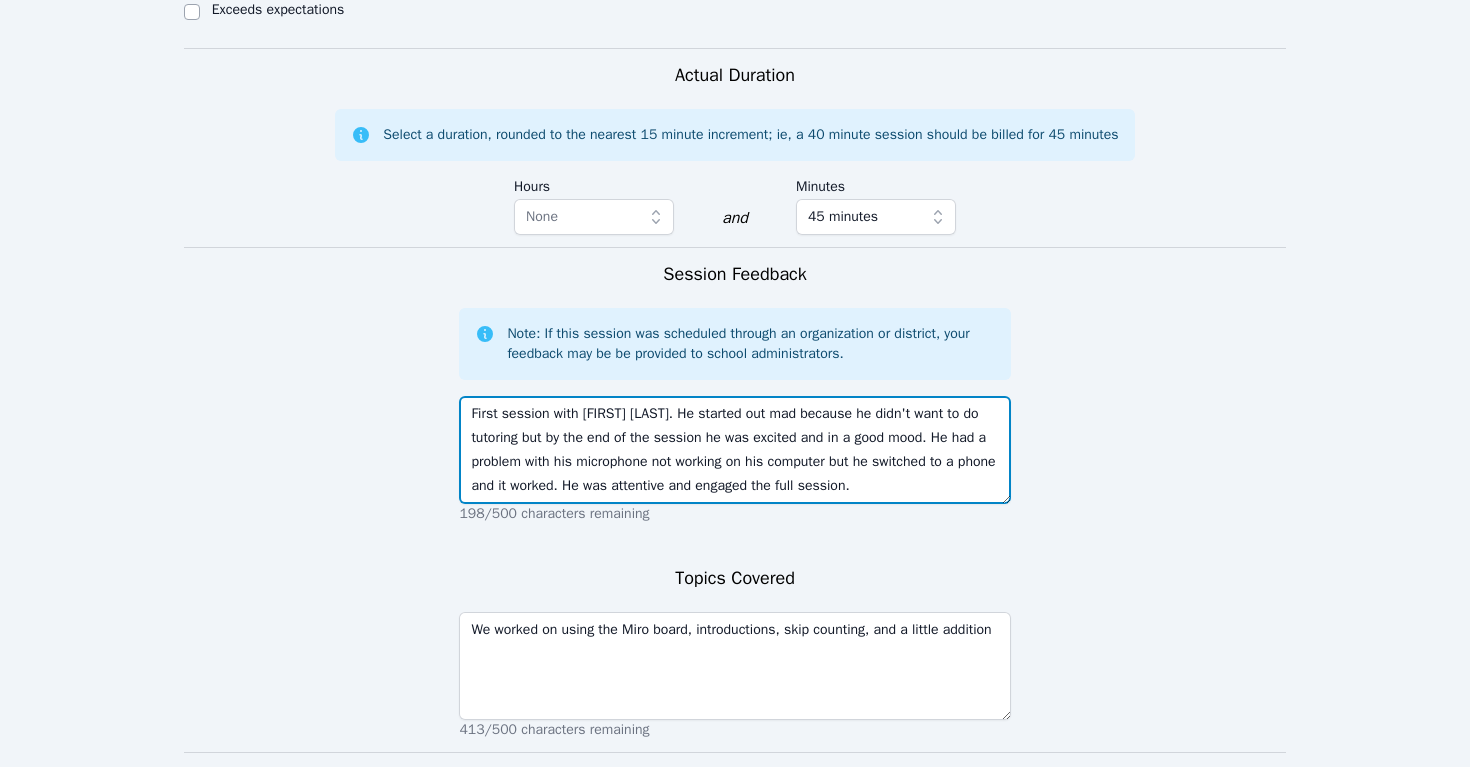 scroll, scrollTop: 1111, scrollLeft: 0, axis: vertical 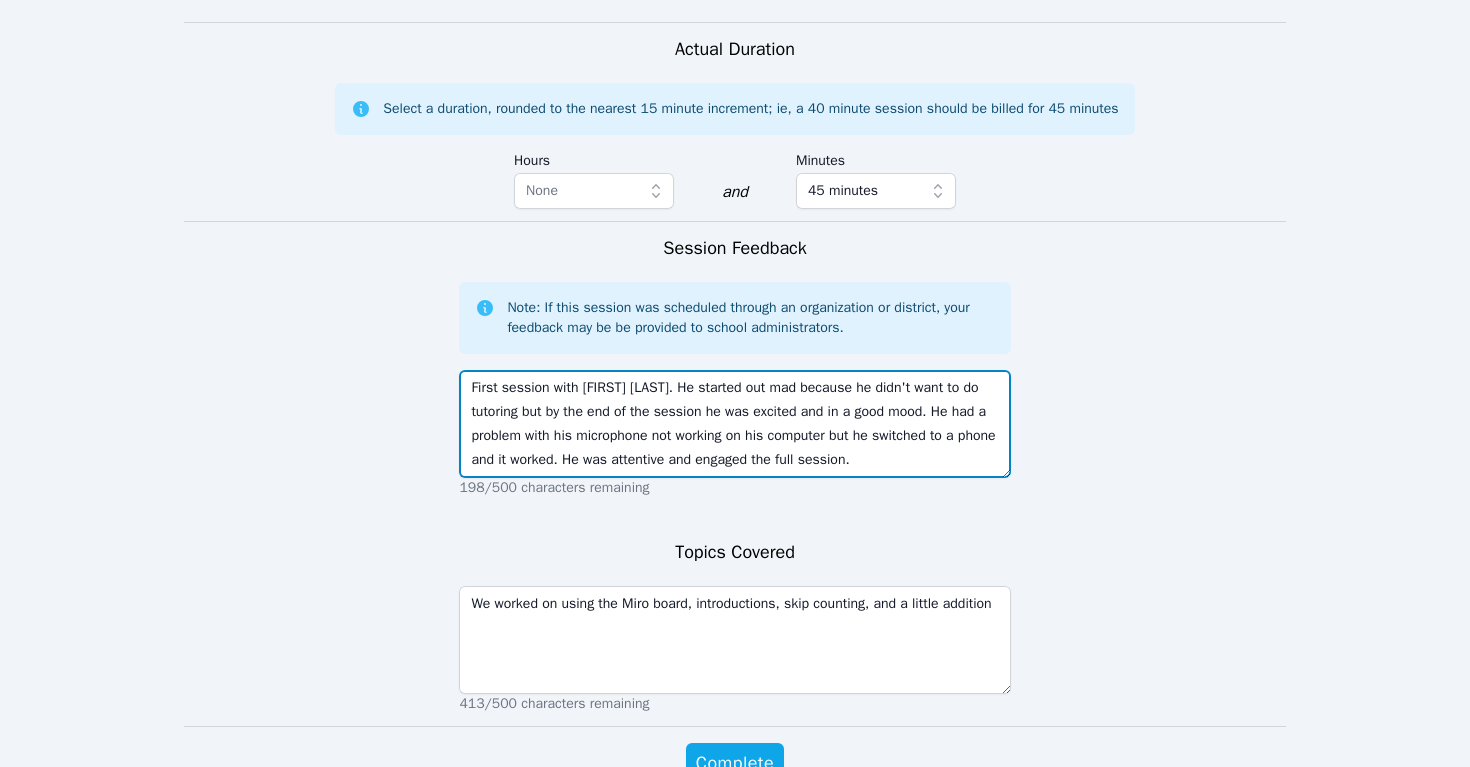 type on "First session with [FIRST] [LAST]. He started out mad because he didn't want to do tutoring but by the end of the session he was excited and in a good mood. He had a problem with his microphone not working on his computer but he switched to a phone and it worked. He was attentive and engaged the full session." 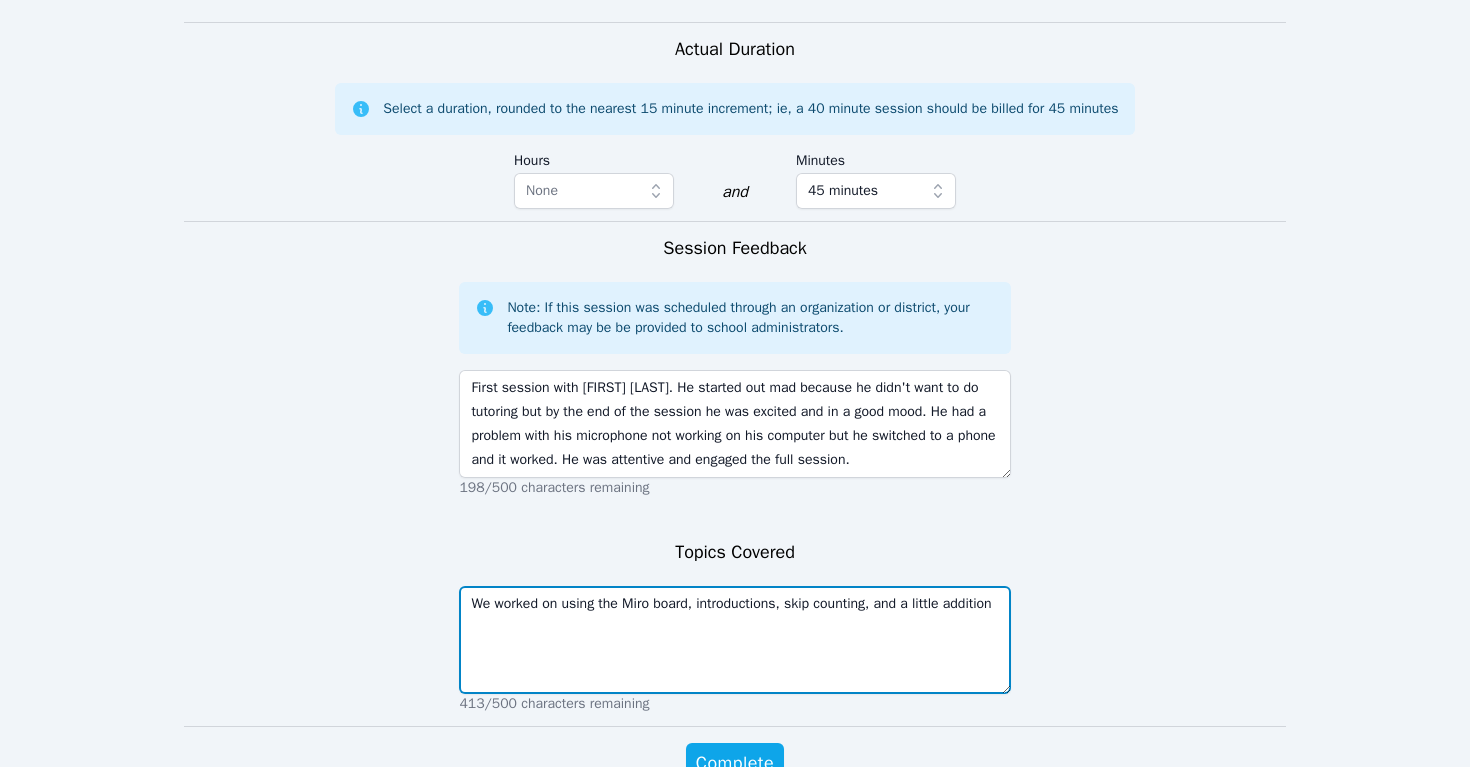 click on "We worked on using the Miro board, introductions, skip counting, and a little addition" at bounding box center (734, 640) 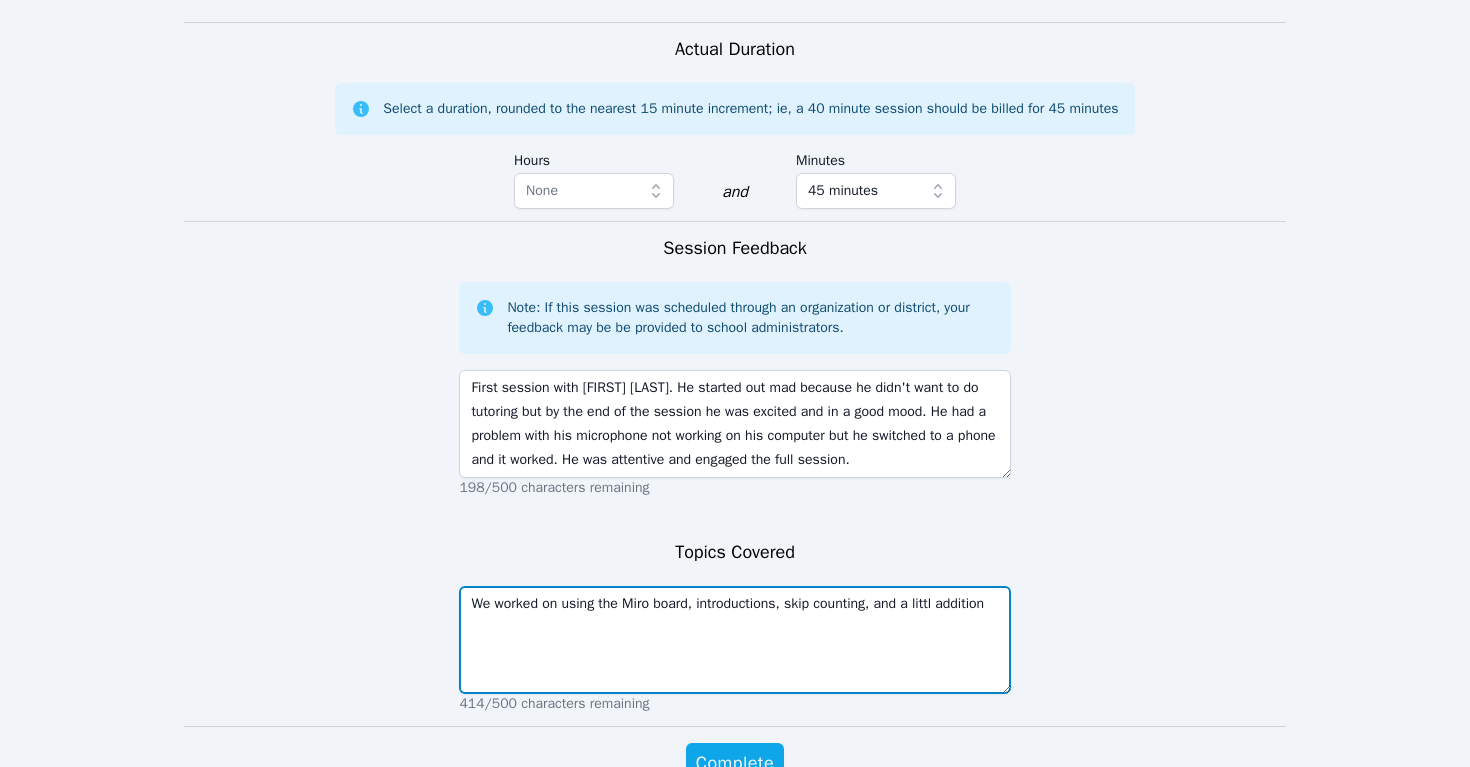 type on "We worked on using the Miro board, introductions, skip counting, and a little addition" 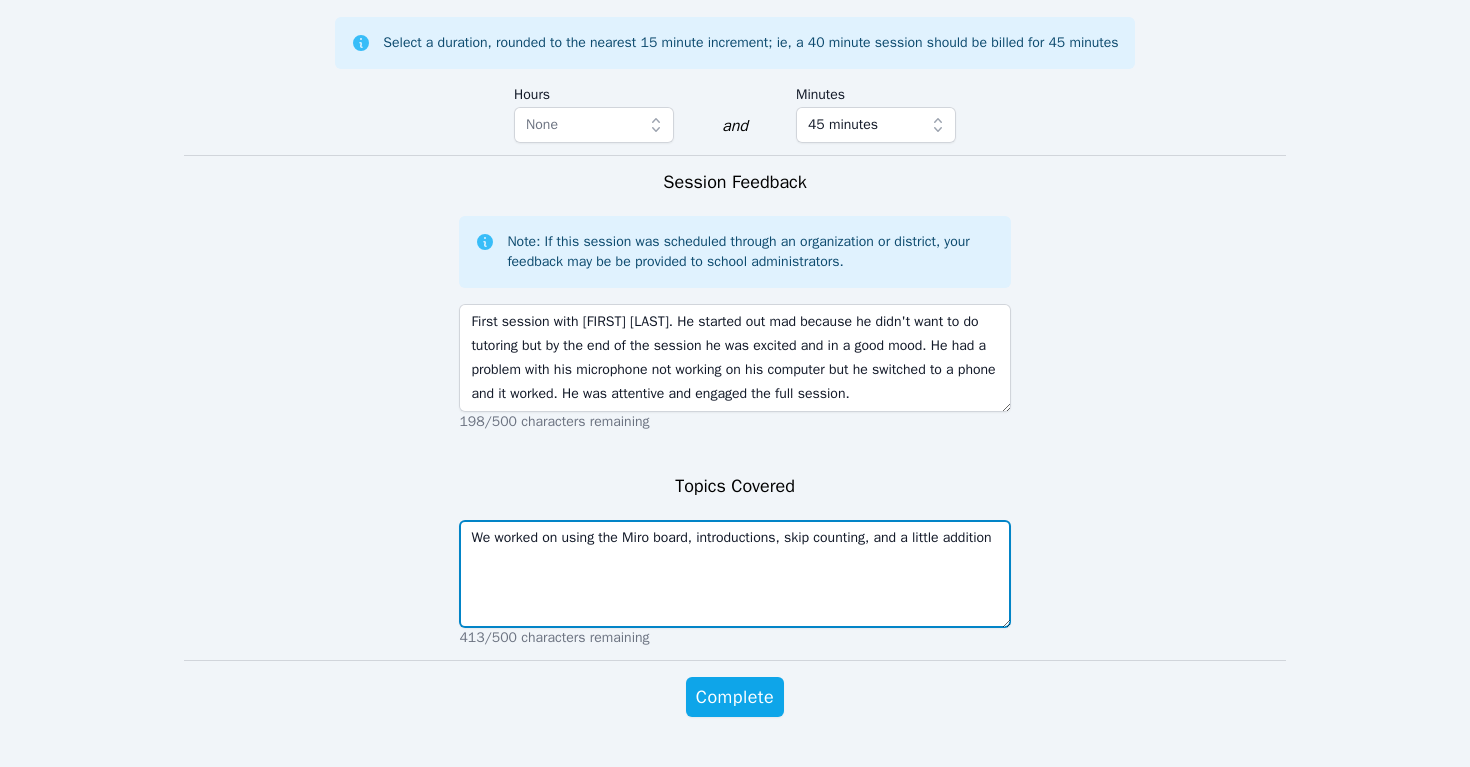 scroll, scrollTop: 1247, scrollLeft: 0, axis: vertical 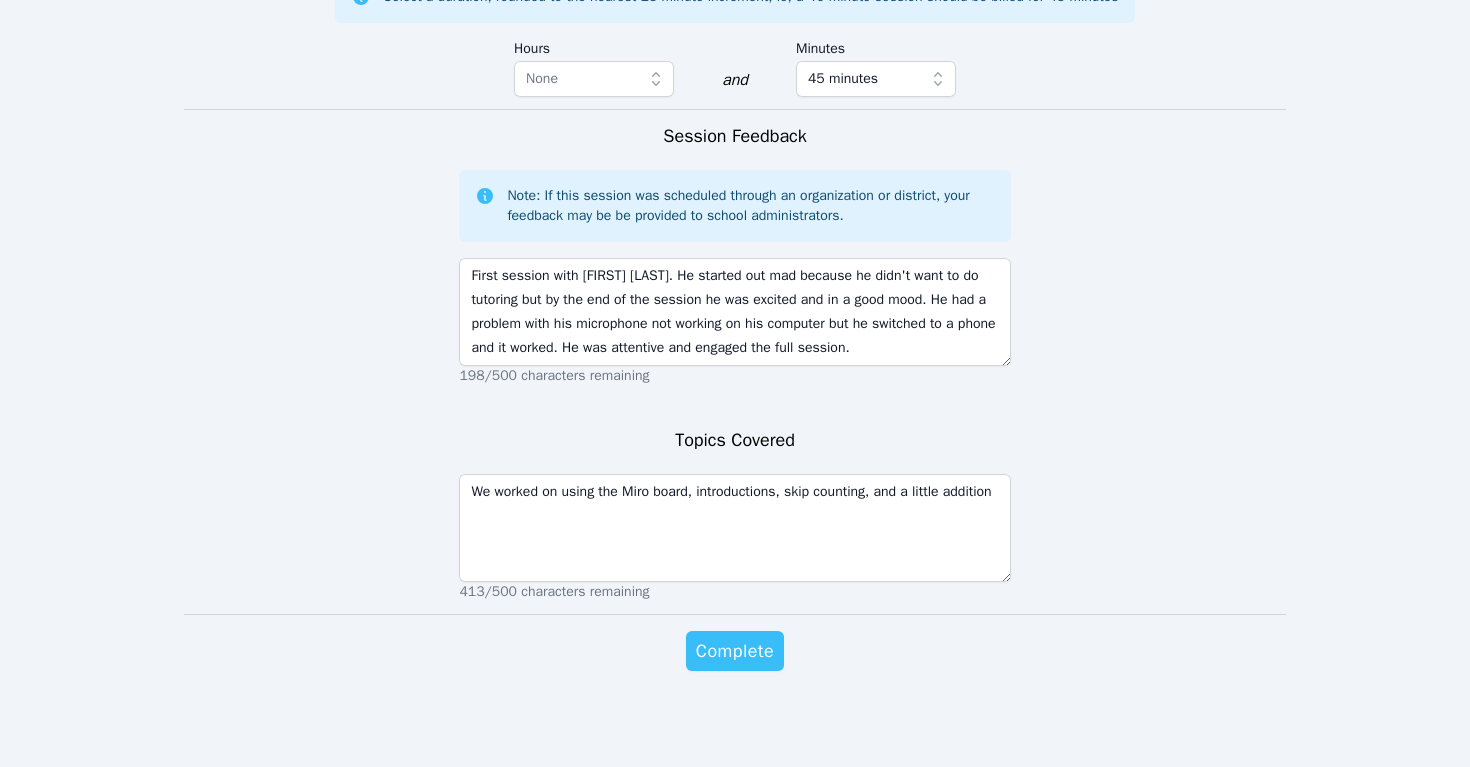 click on "Complete" at bounding box center [735, 651] 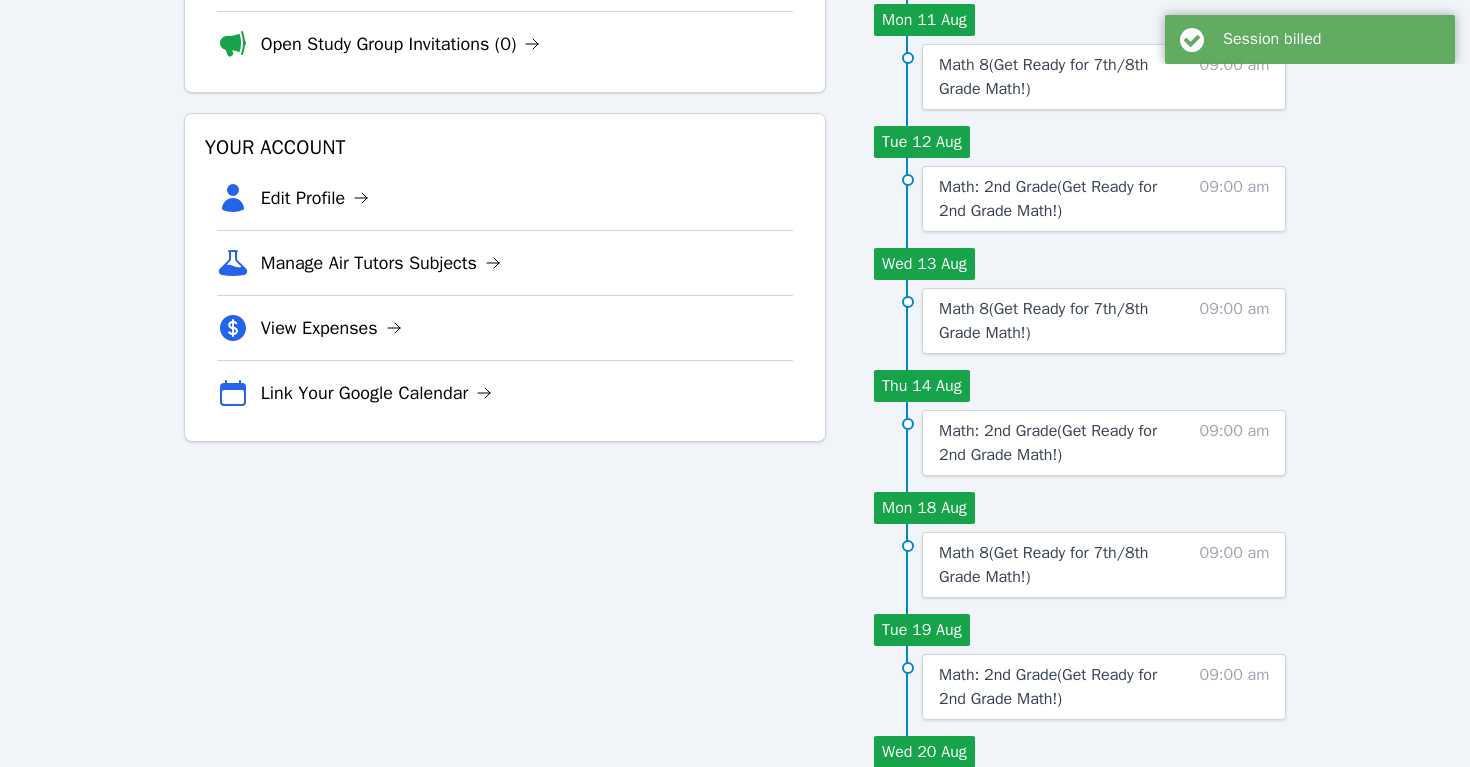 scroll, scrollTop: 354, scrollLeft: 0, axis: vertical 